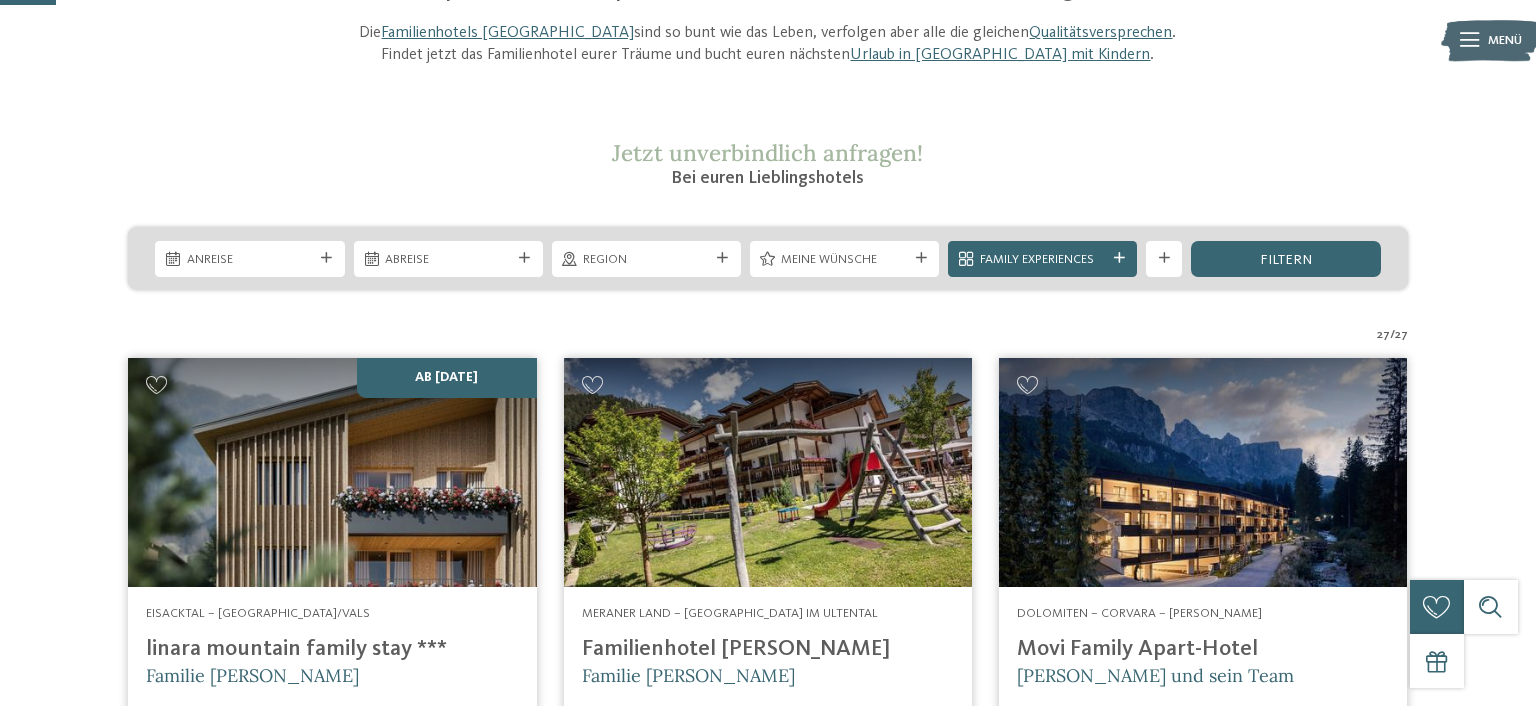 scroll, scrollTop: 236, scrollLeft: 0, axis: vertical 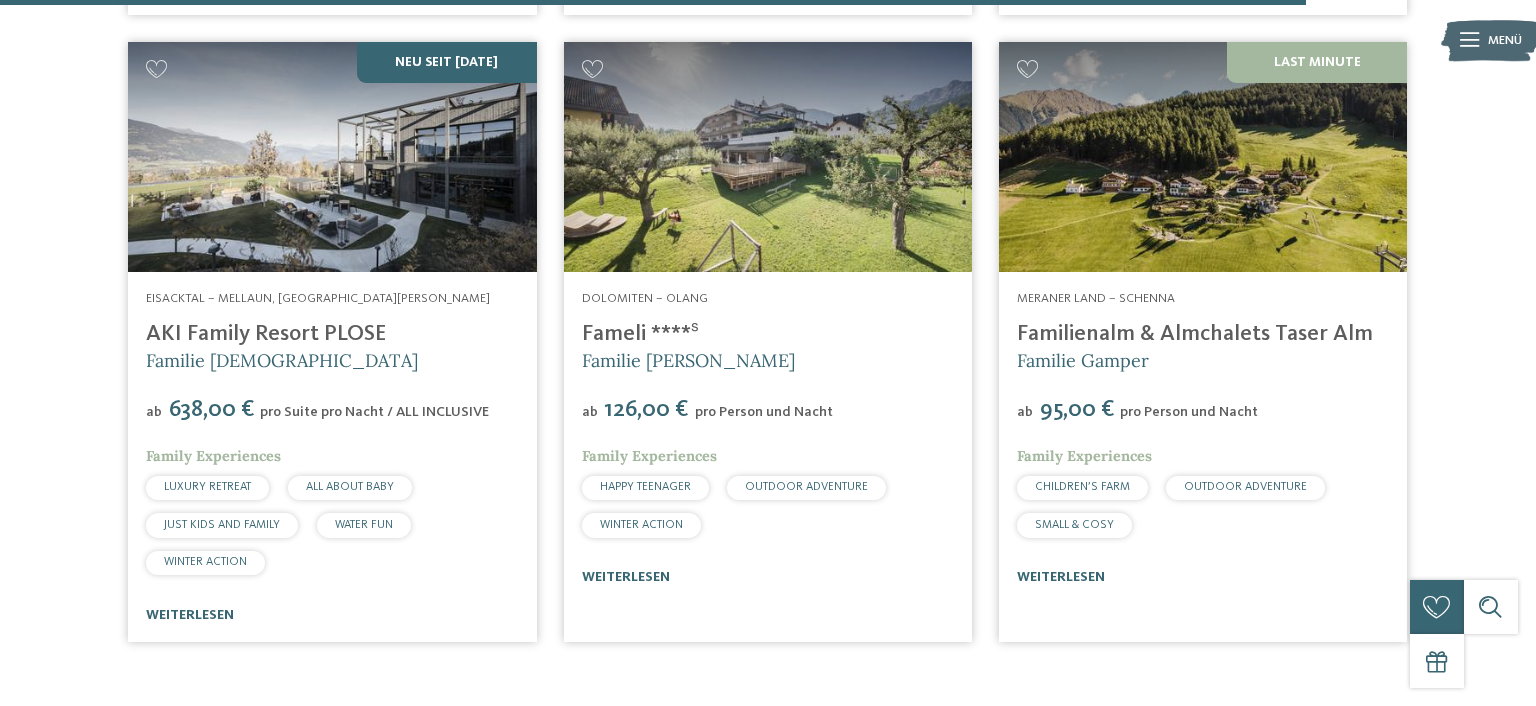 click at bounding box center (768, 157) 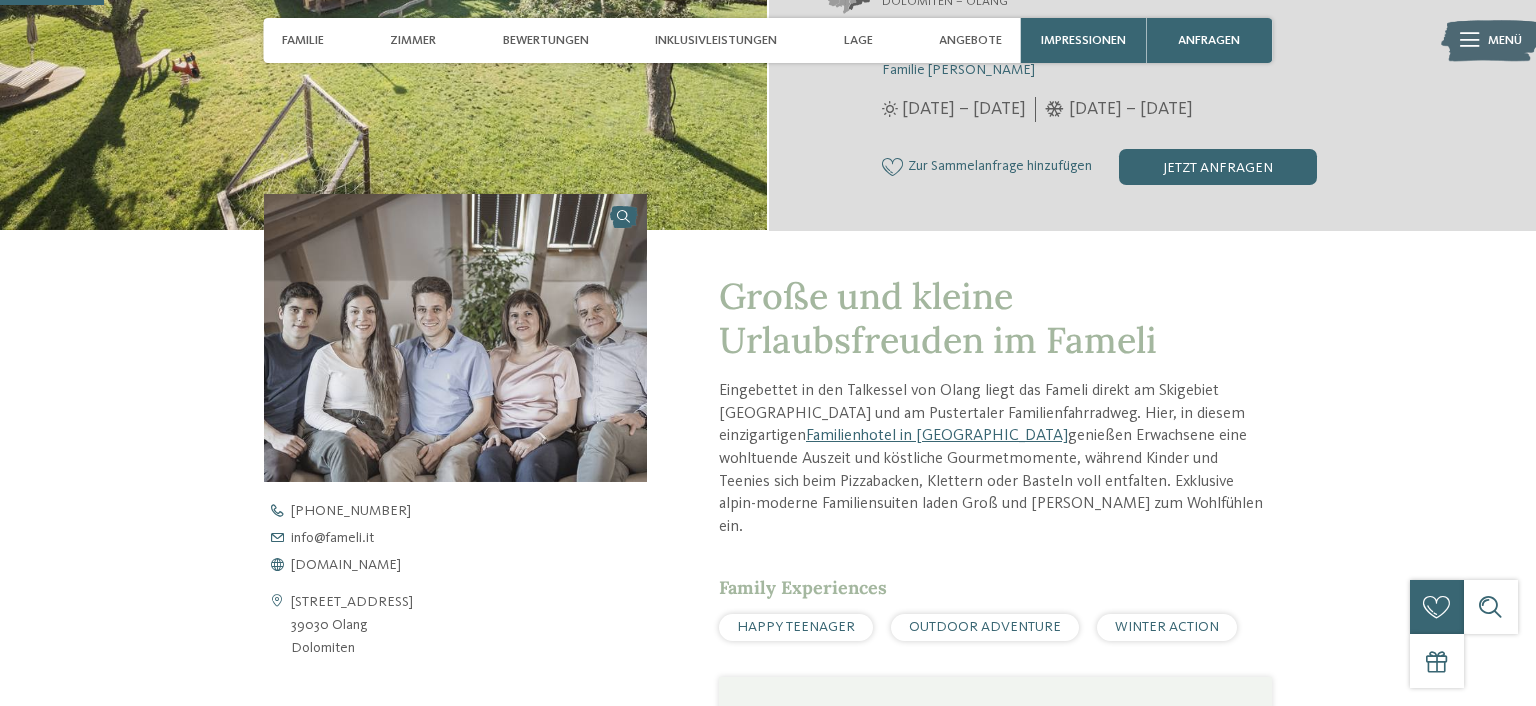 scroll, scrollTop: 435, scrollLeft: 0, axis: vertical 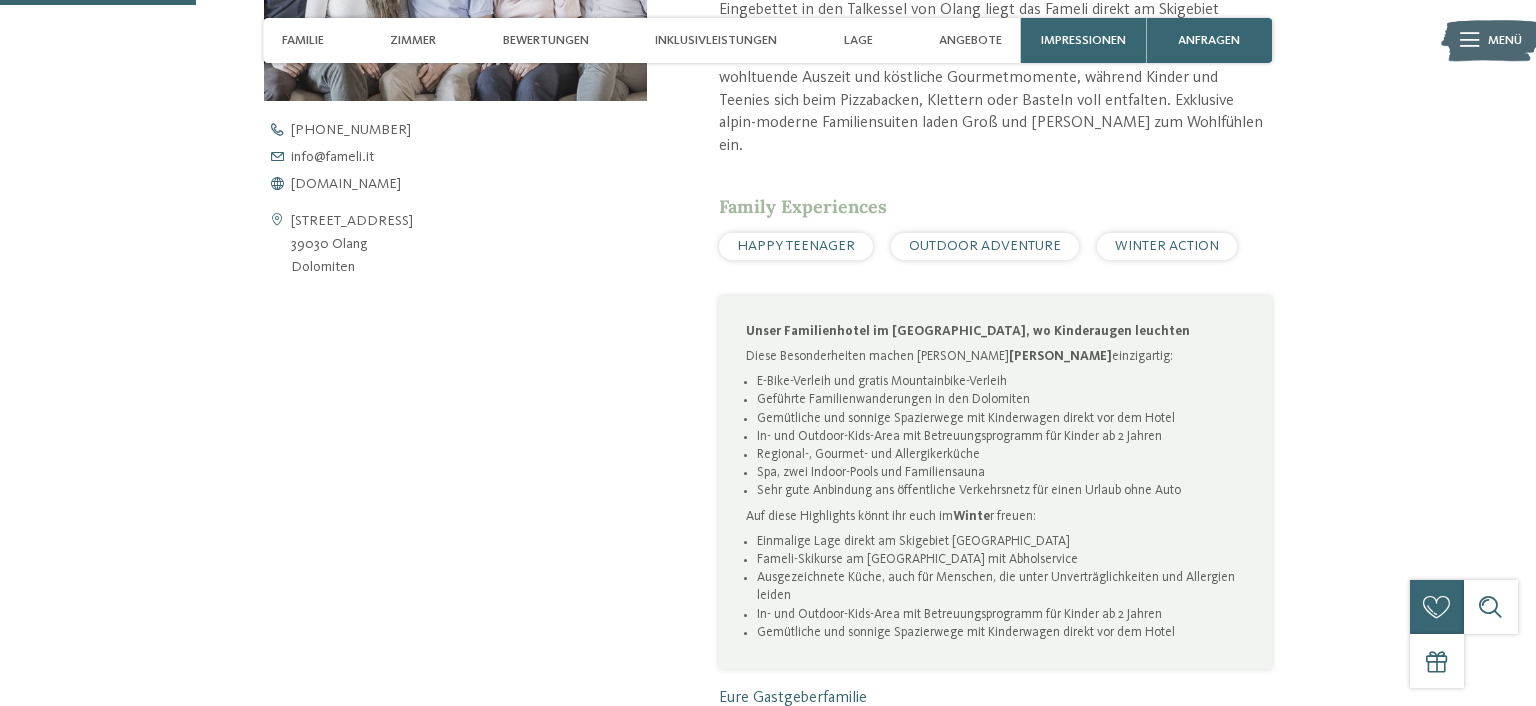 click on "HAPPY TEENAGER" at bounding box center [796, 246] 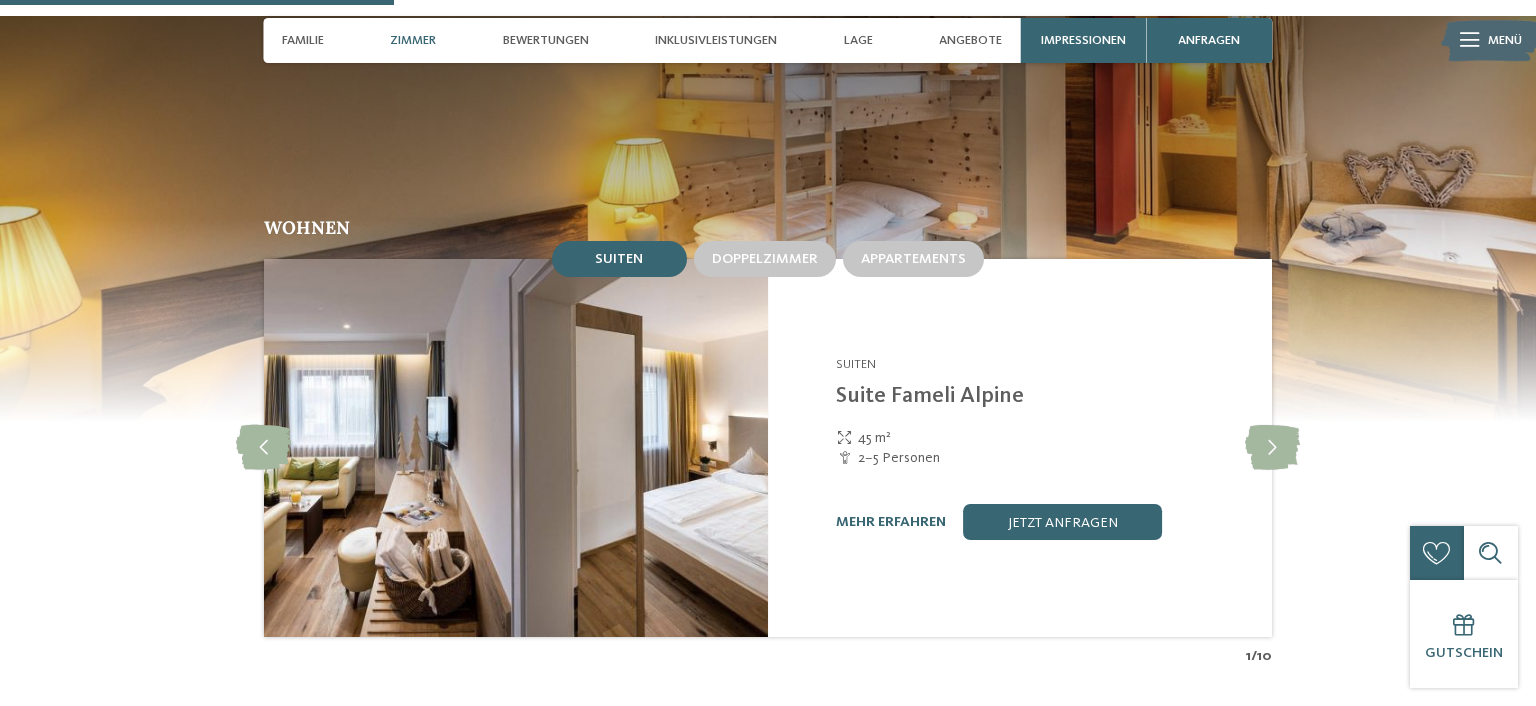 scroll, scrollTop: 1674, scrollLeft: 0, axis: vertical 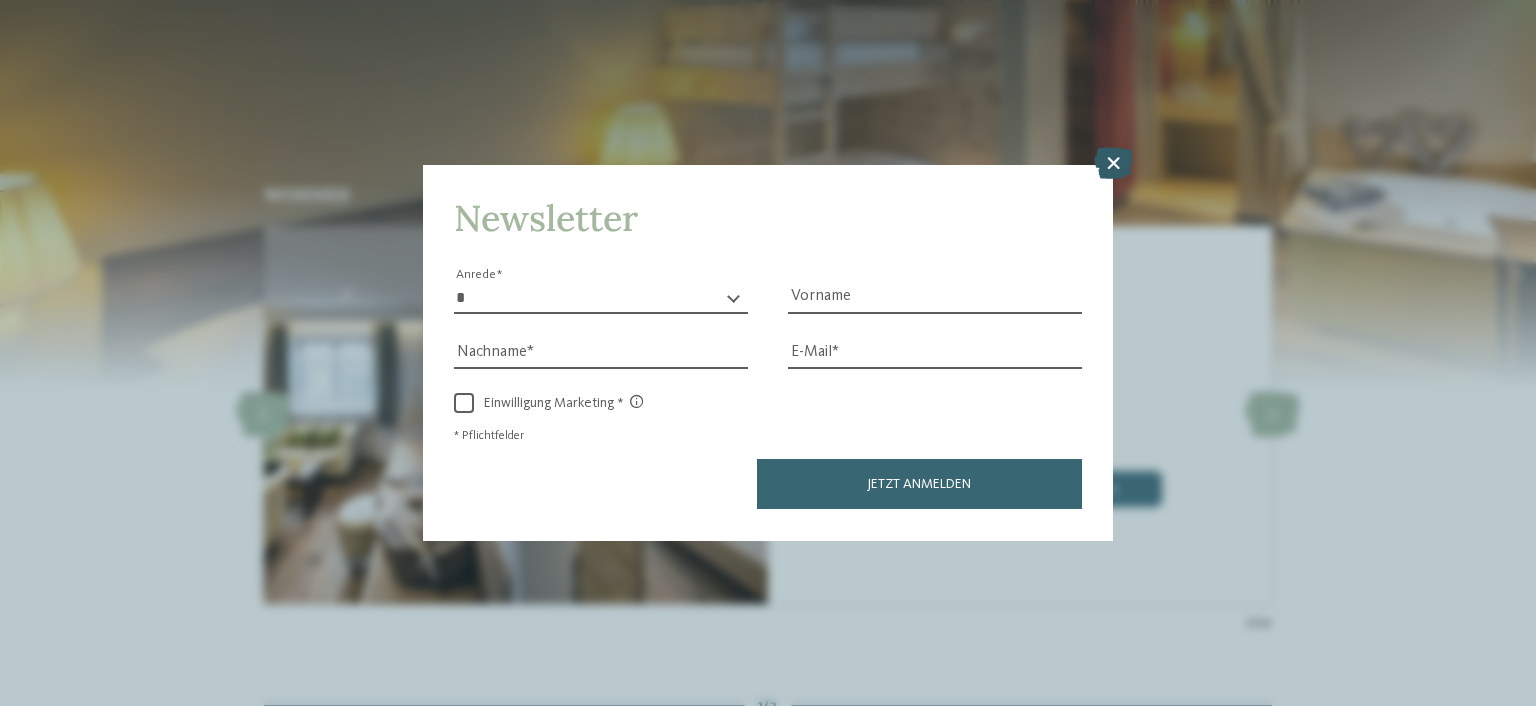 click at bounding box center (1113, 164) 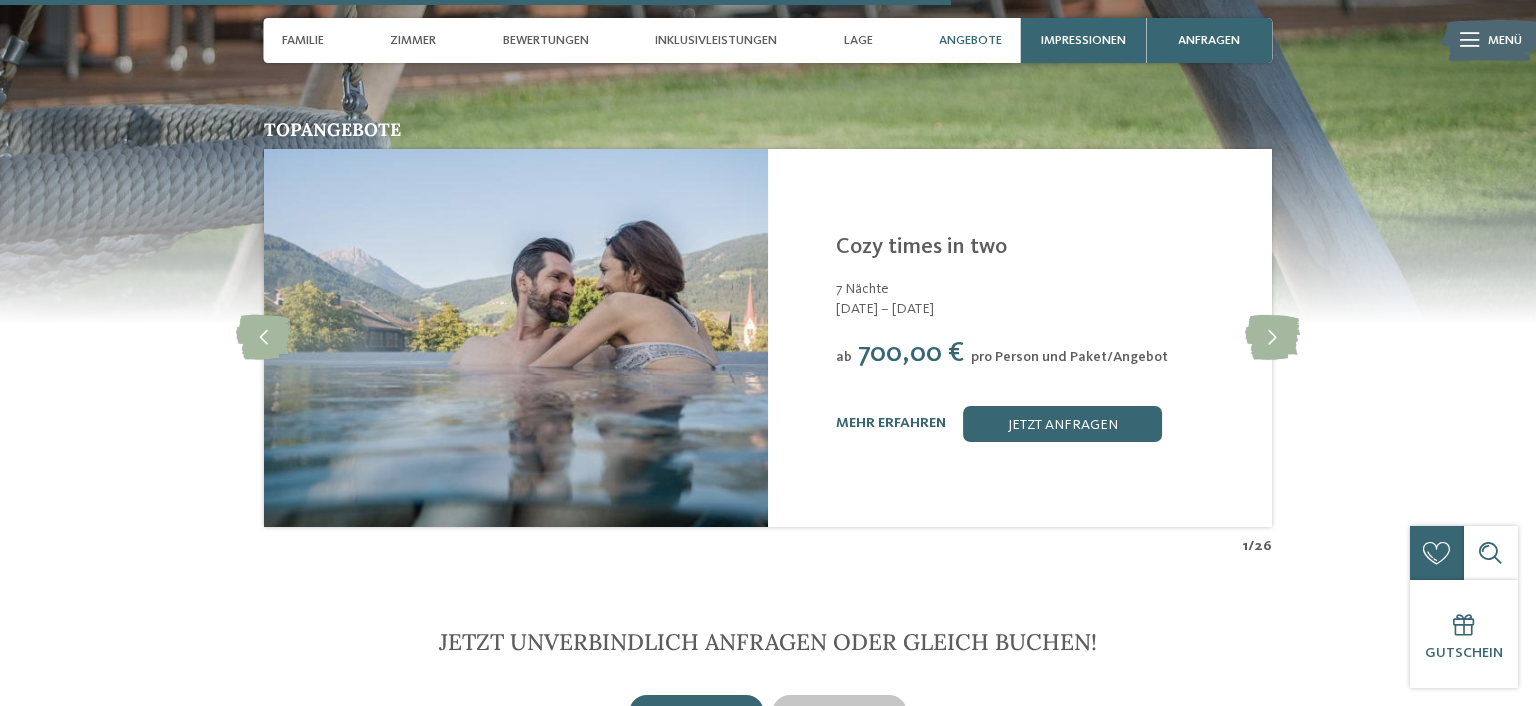 scroll, scrollTop: 3936, scrollLeft: 0, axis: vertical 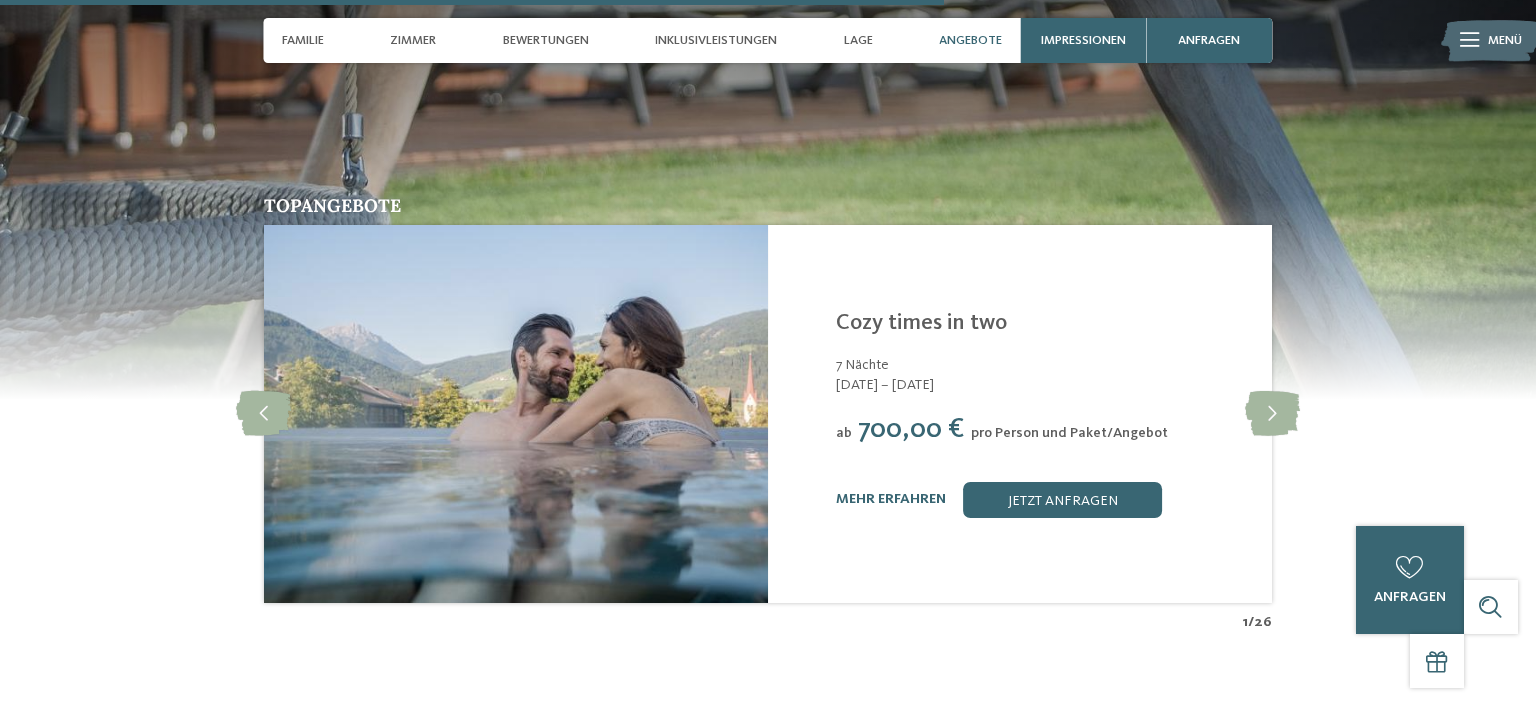 click on "Angebote" at bounding box center (970, 40) 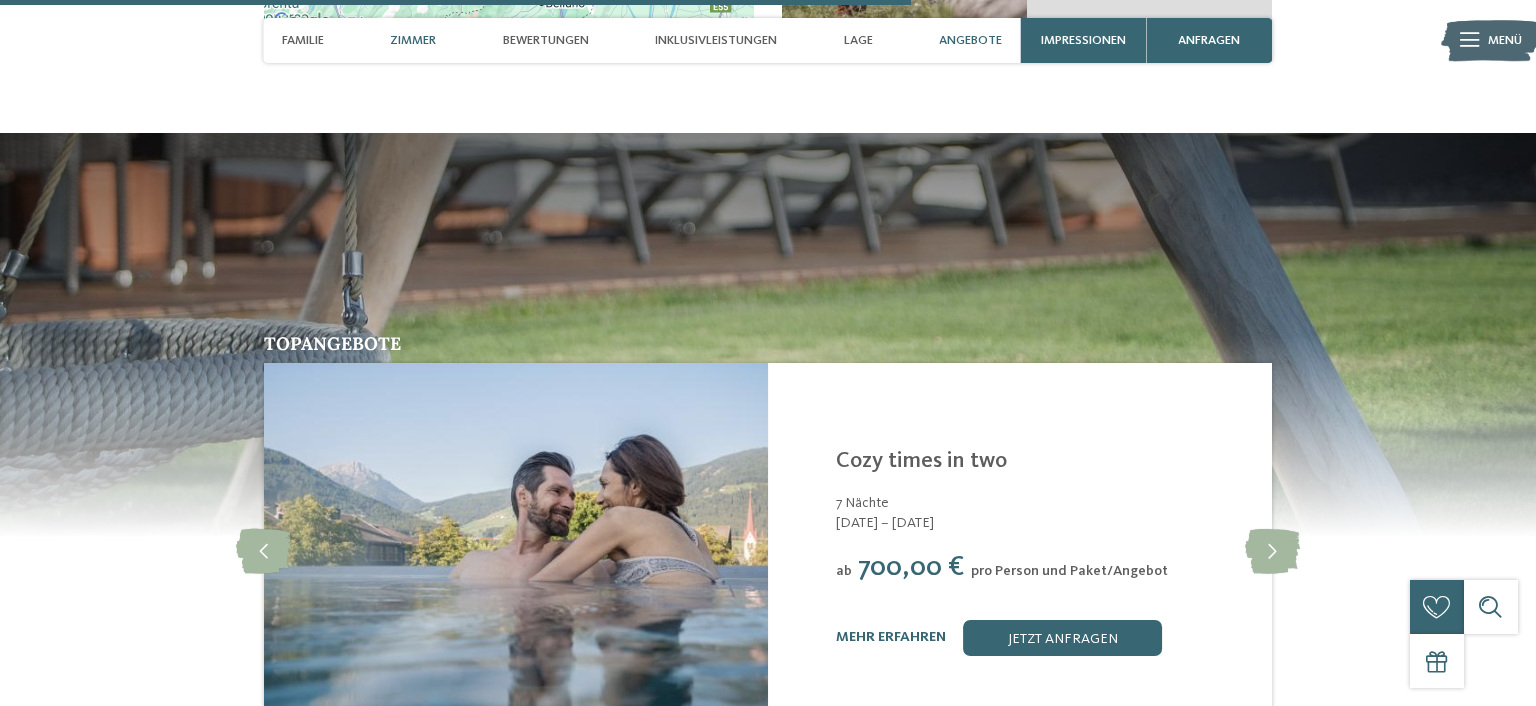click on "Zimmer" at bounding box center (413, 40) 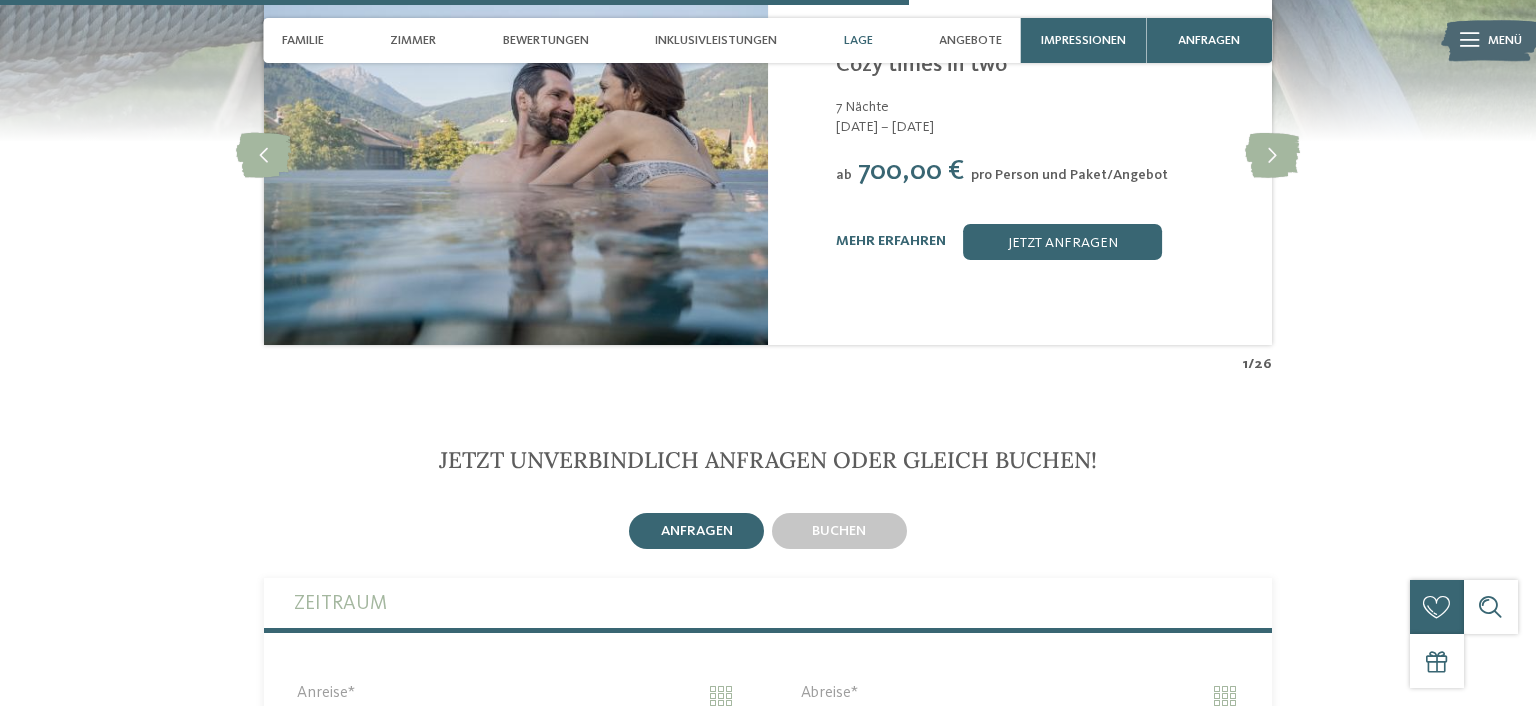 scroll, scrollTop: 3791, scrollLeft: 0, axis: vertical 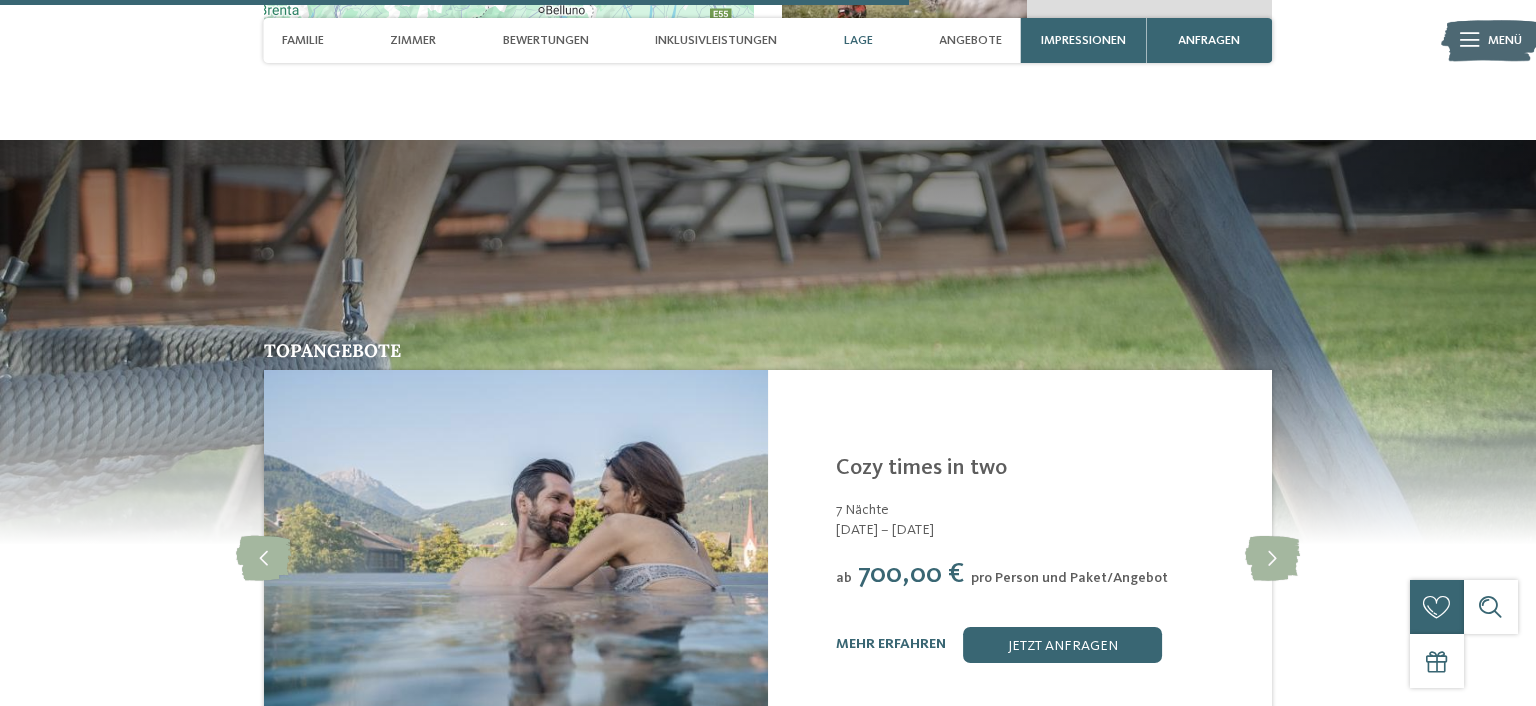 click at bounding box center [1469, 40] 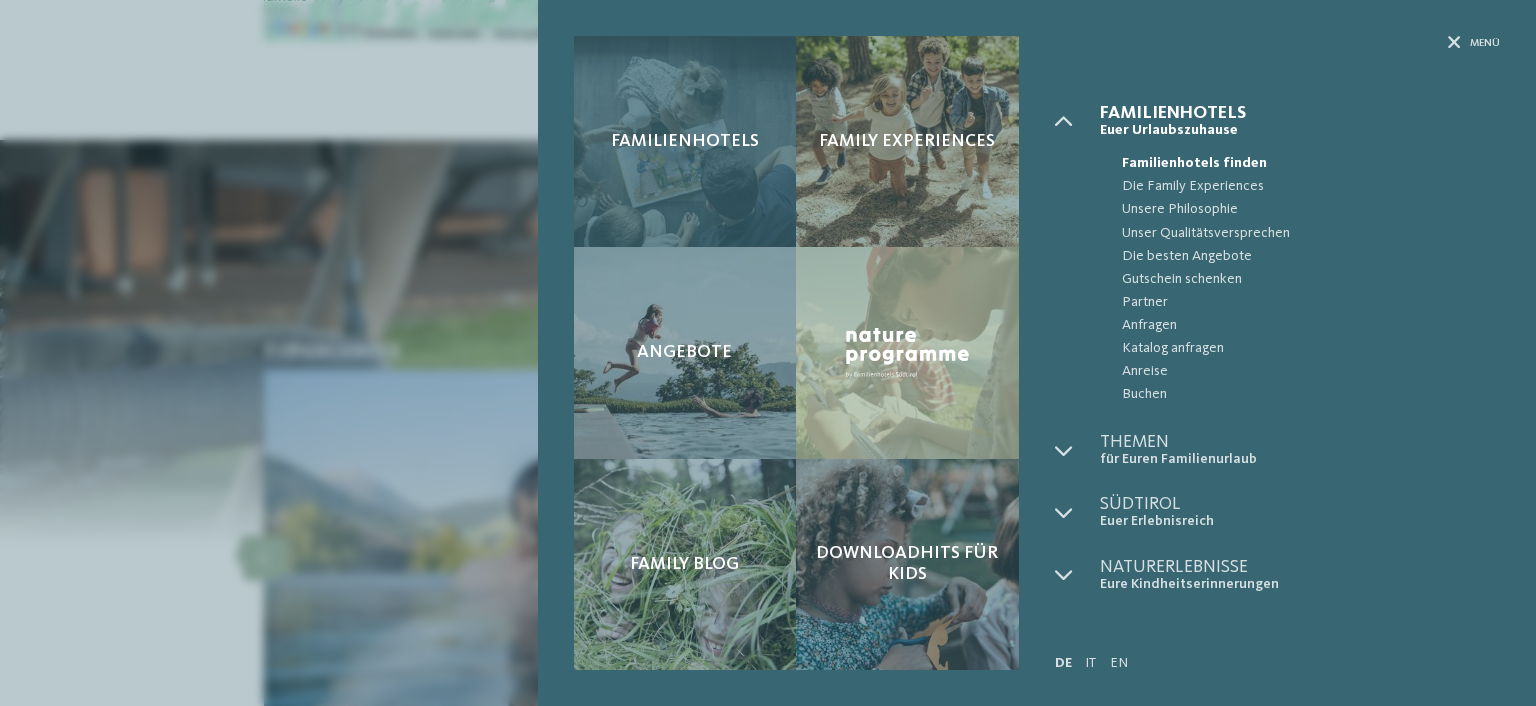 click on "Familienhotels" at bounding box center [685, 142] 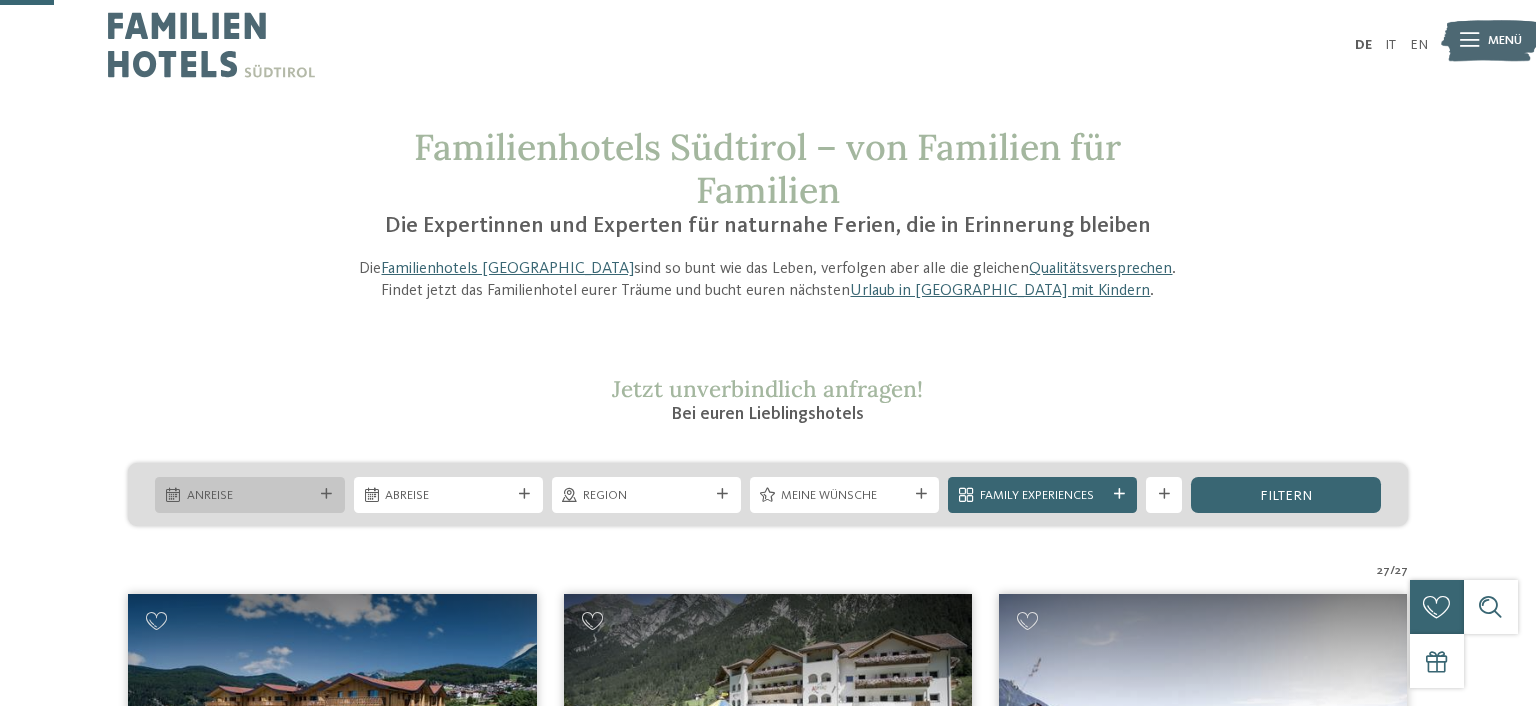 click on "Kleinen Moment noch – die Webseite wird geladen …
DE
IT" at bounding box center [768, 3678] 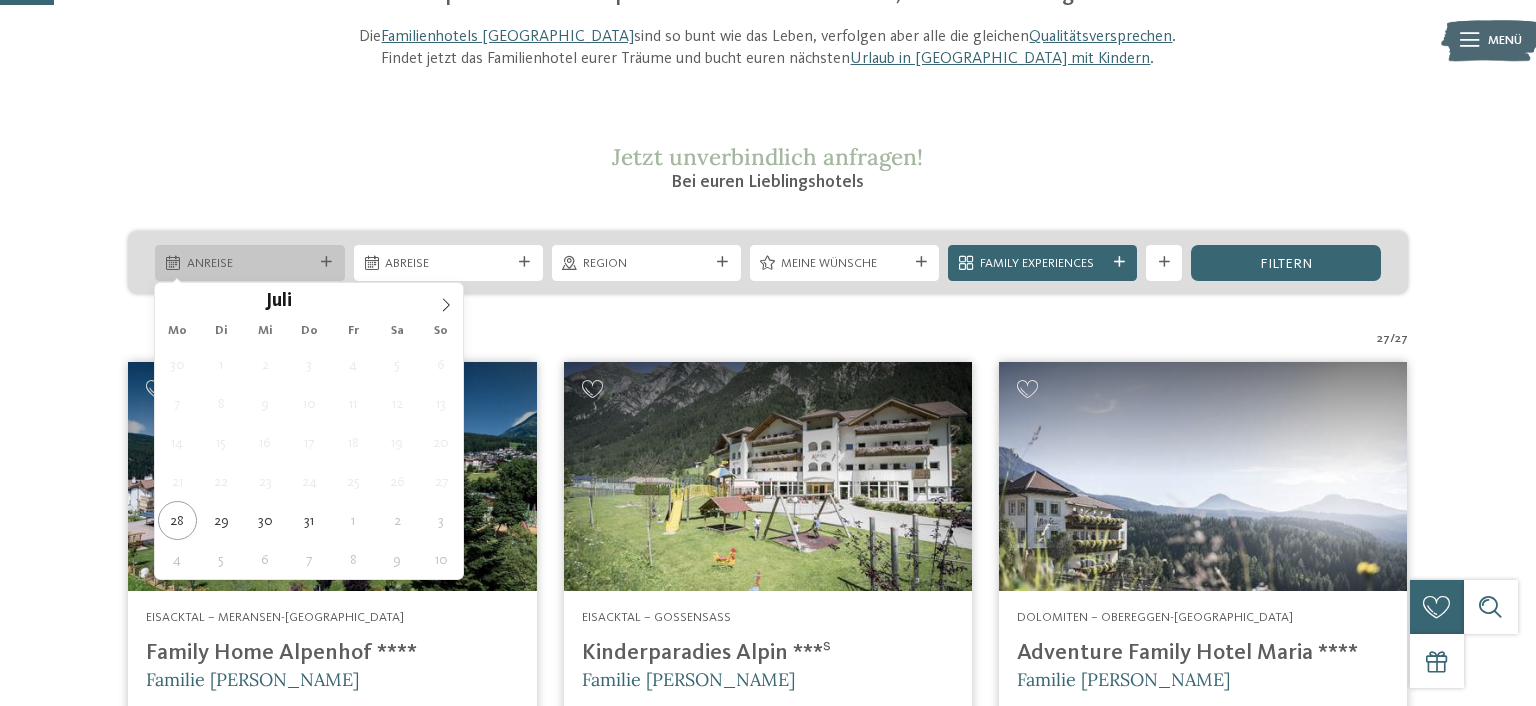 scroll, scrollTop: 232, scrollLeft: 0, axis: vertical 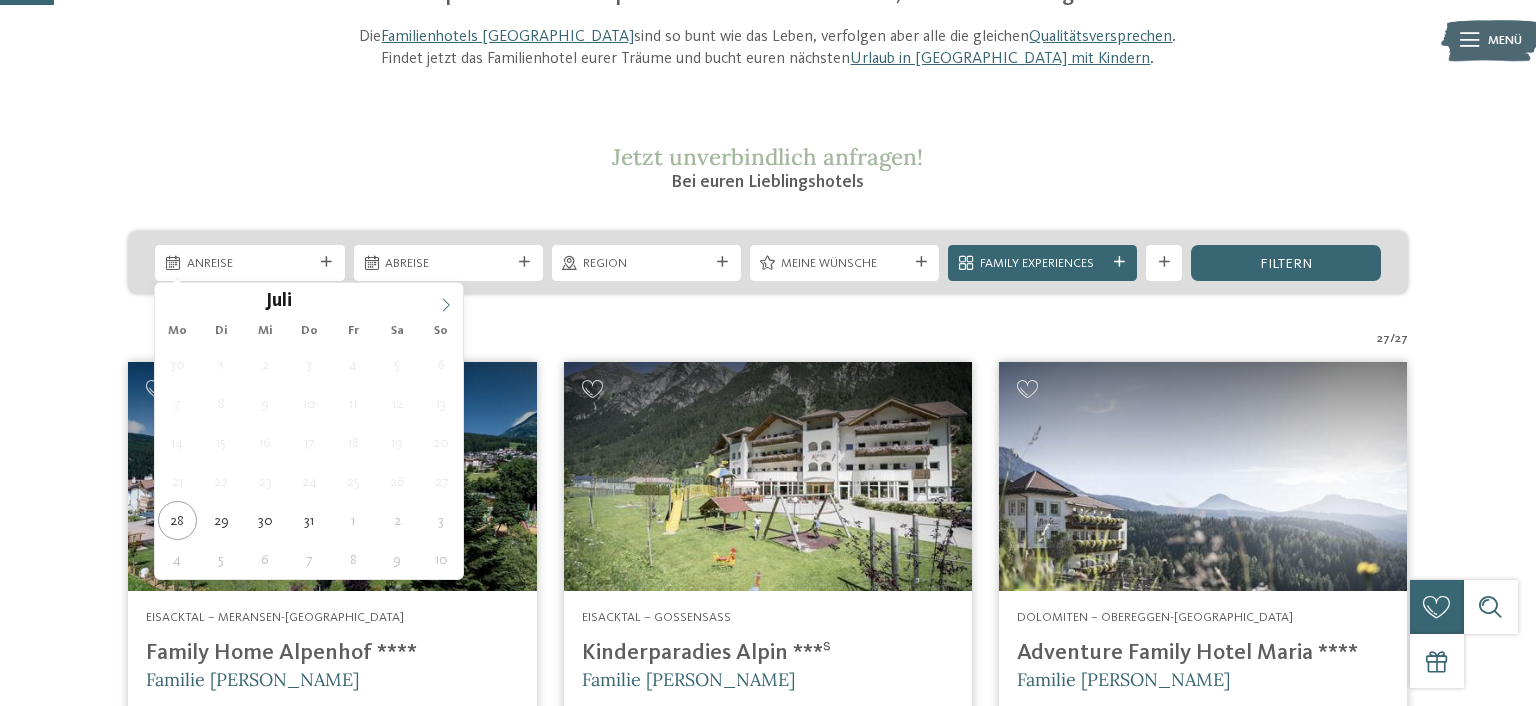 click 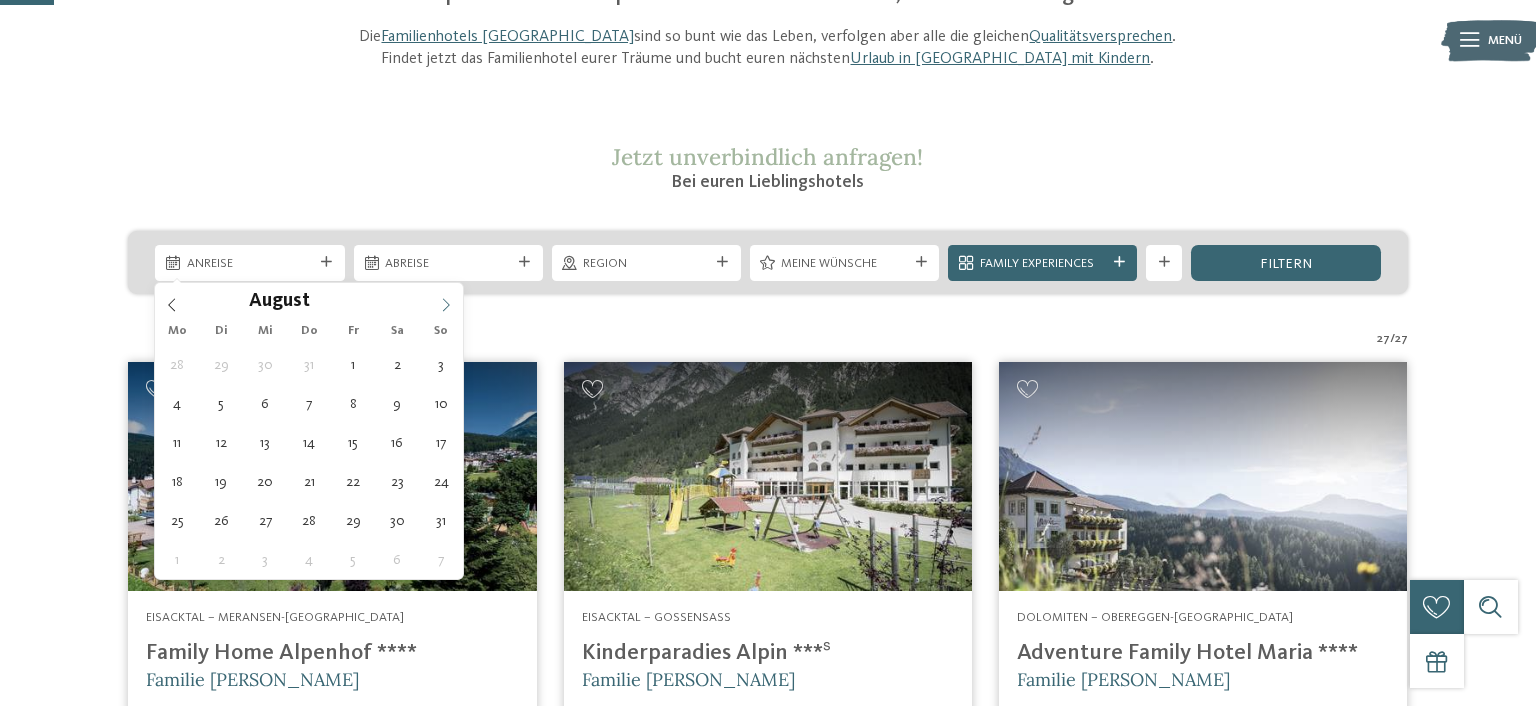 click 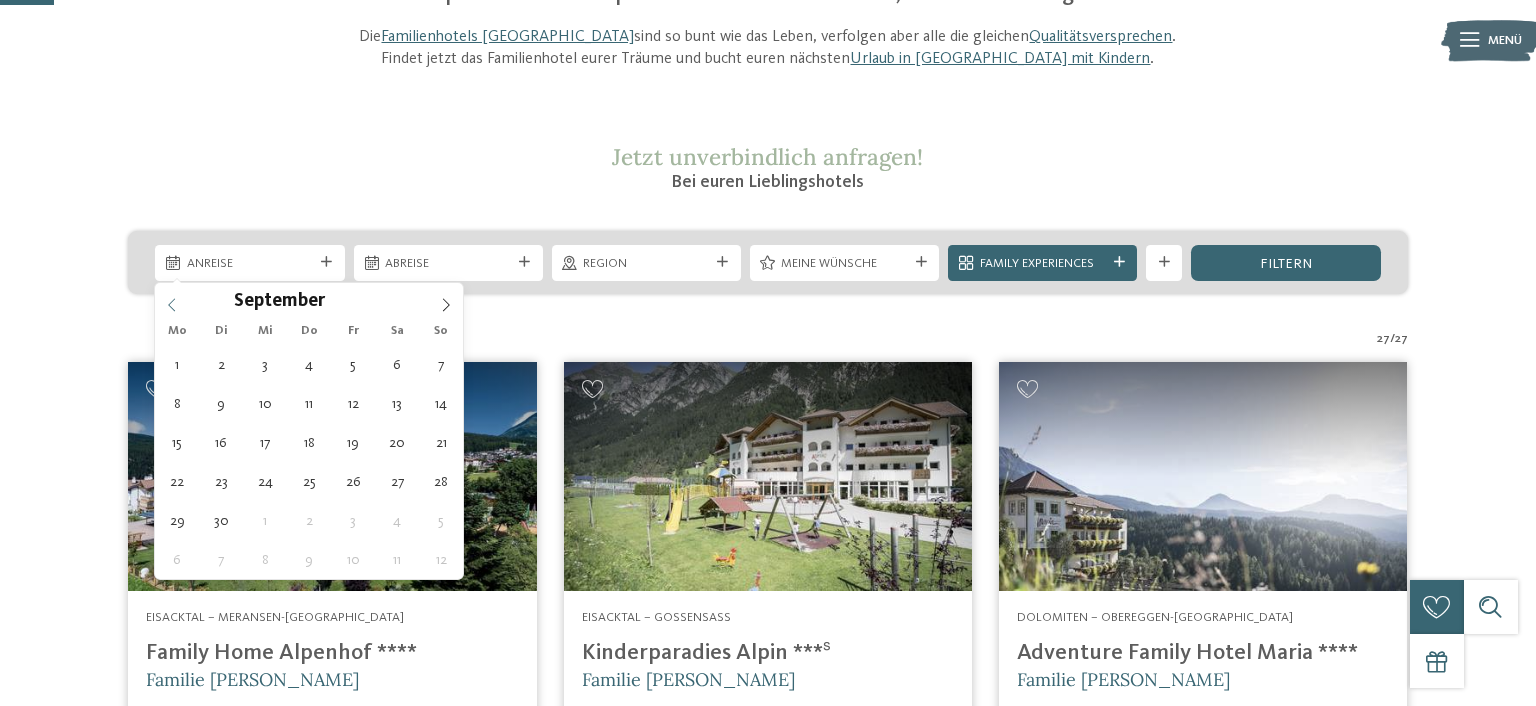 click 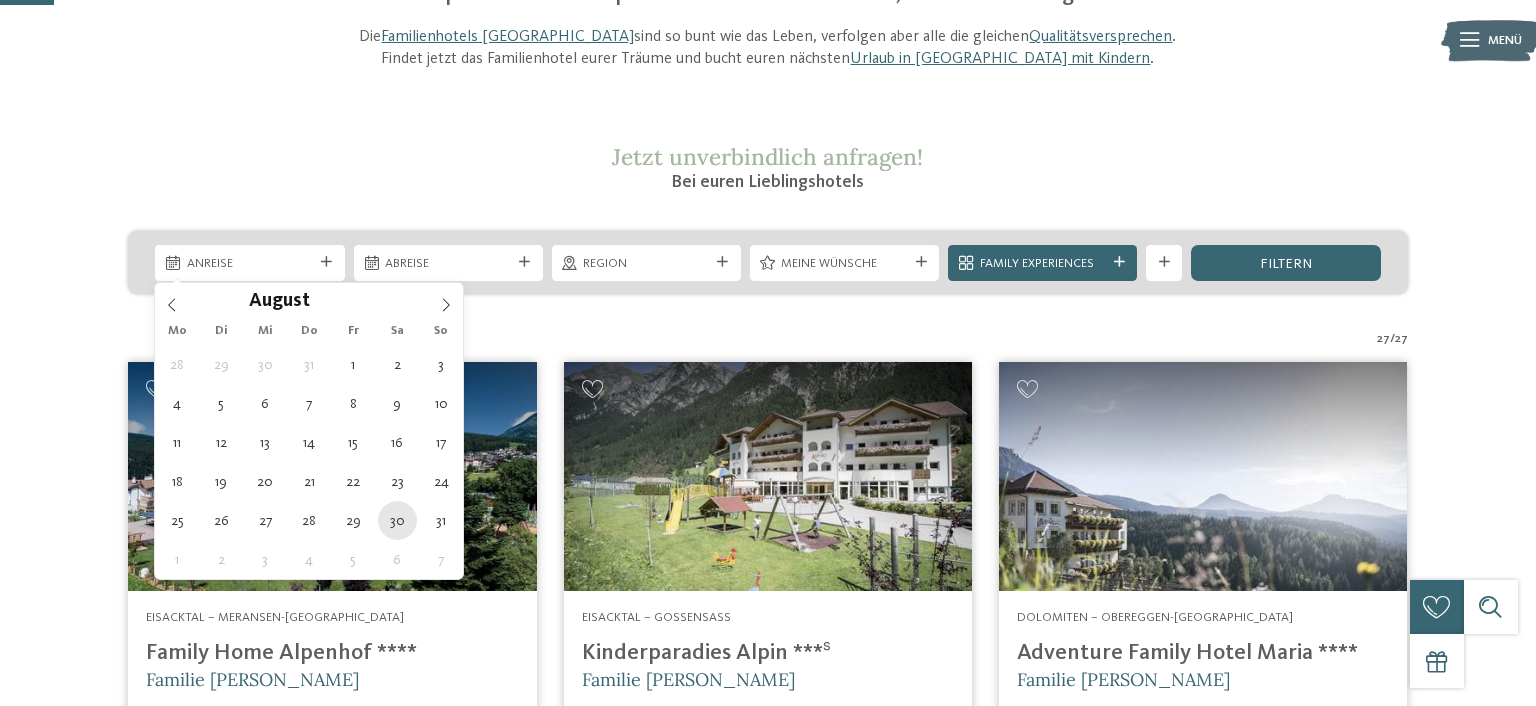 type on "30.08.2025" 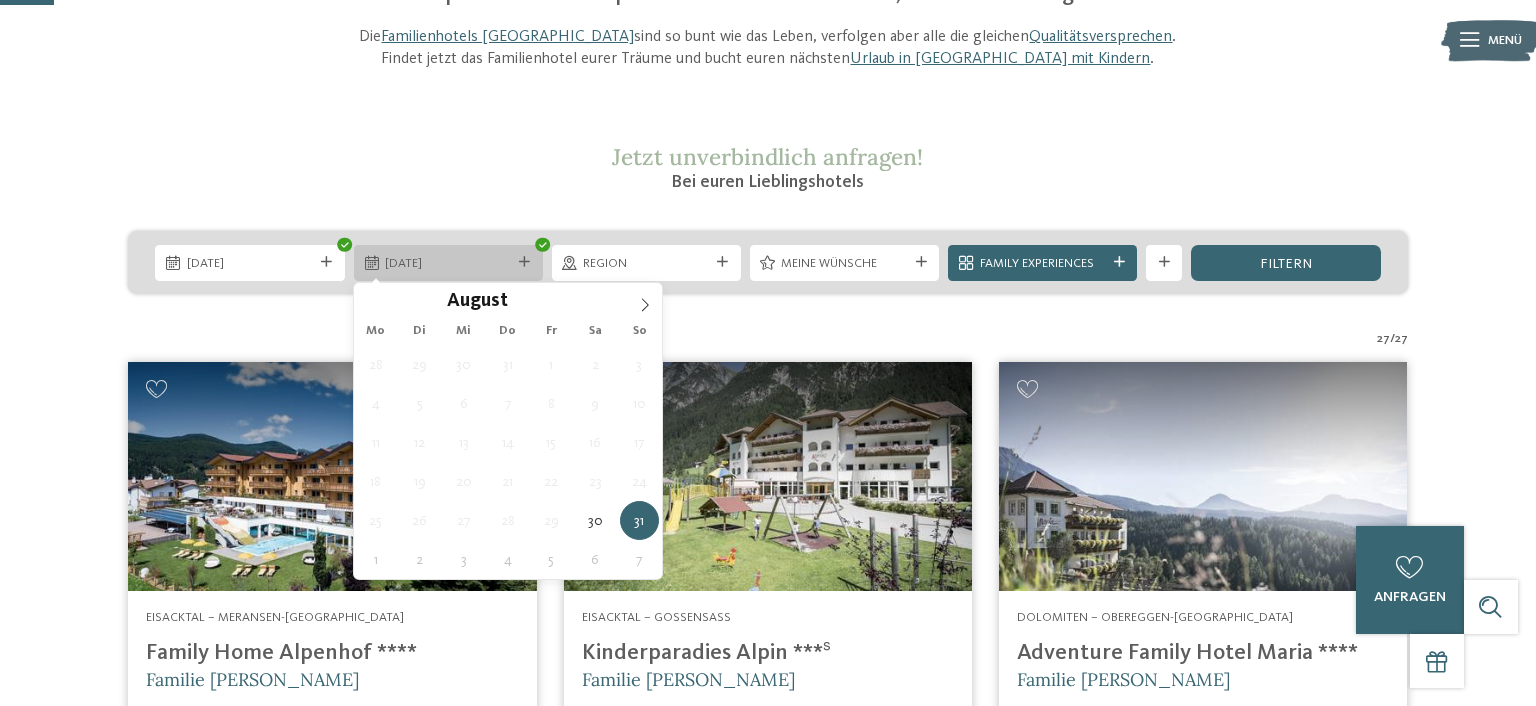 click at bounding box center (524, 262) 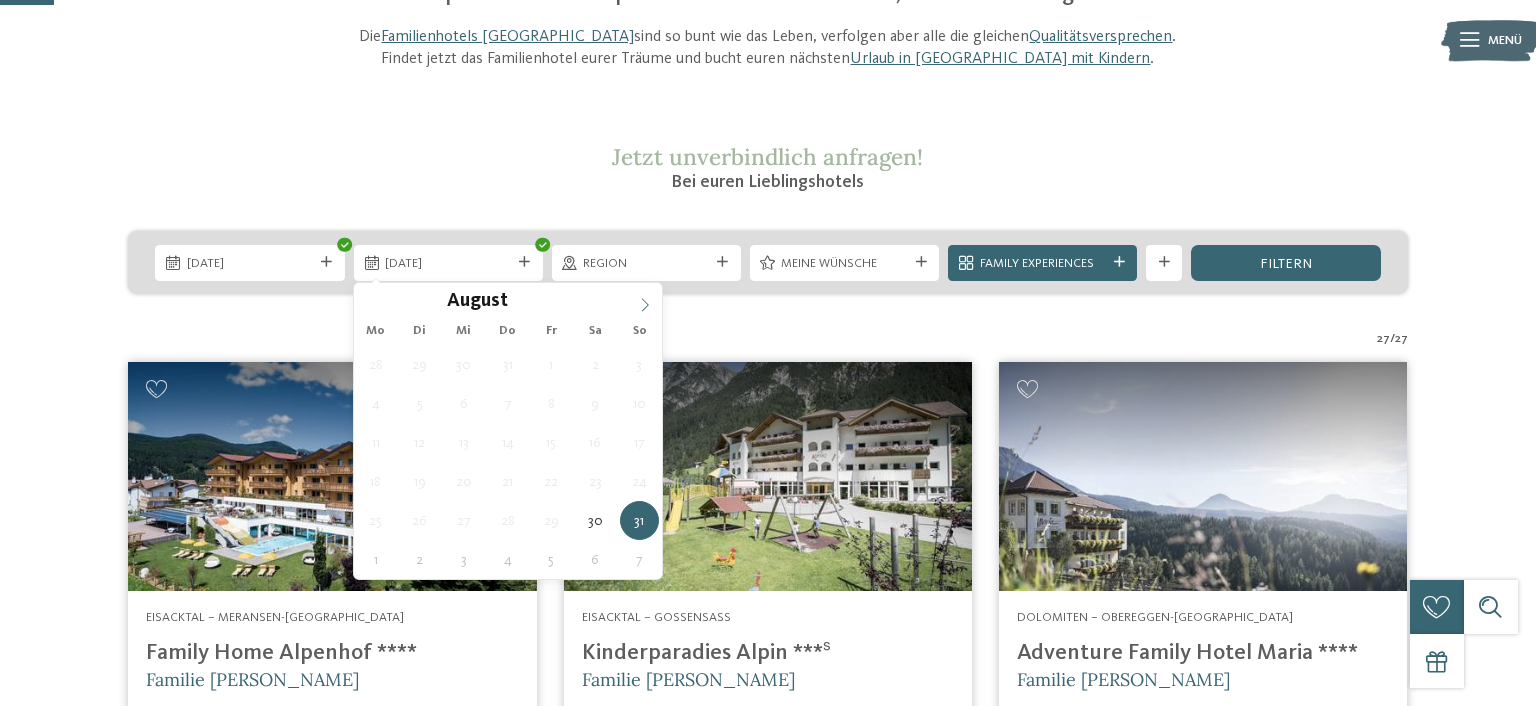 click at bounding box center [645, 300] 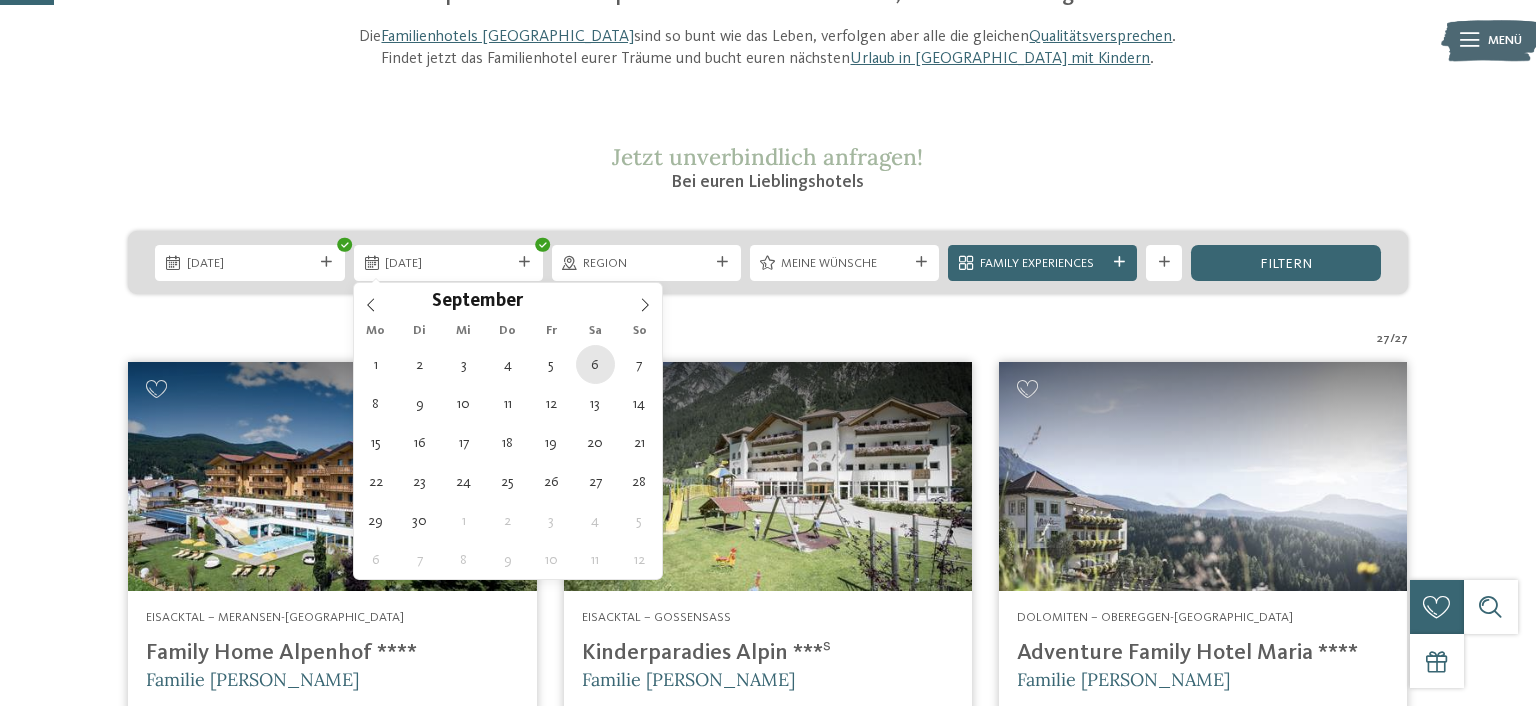 type on "06.09.2025" 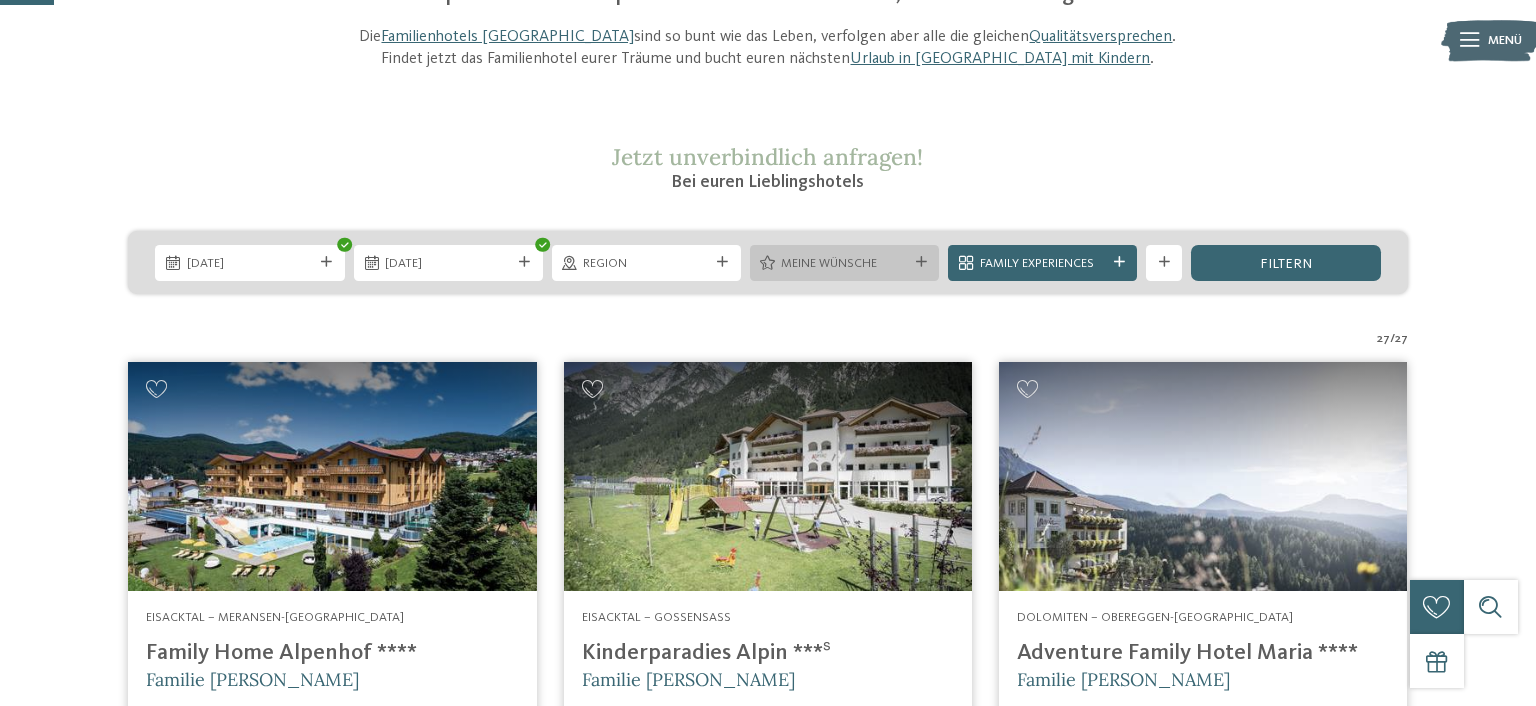 click at bounding box center [921, 262] 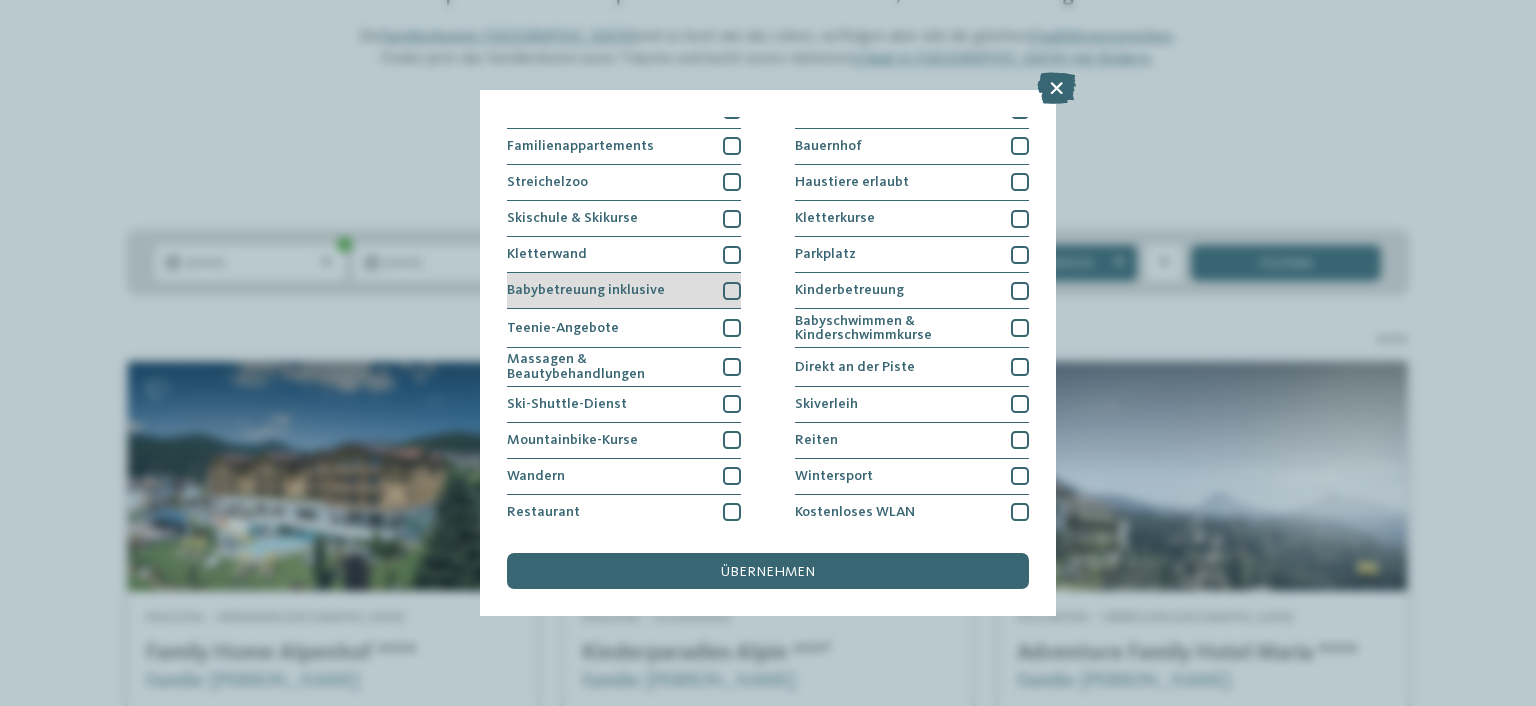 scroll, scrollTop: 236, scrollLeft: 0, axis: vertical 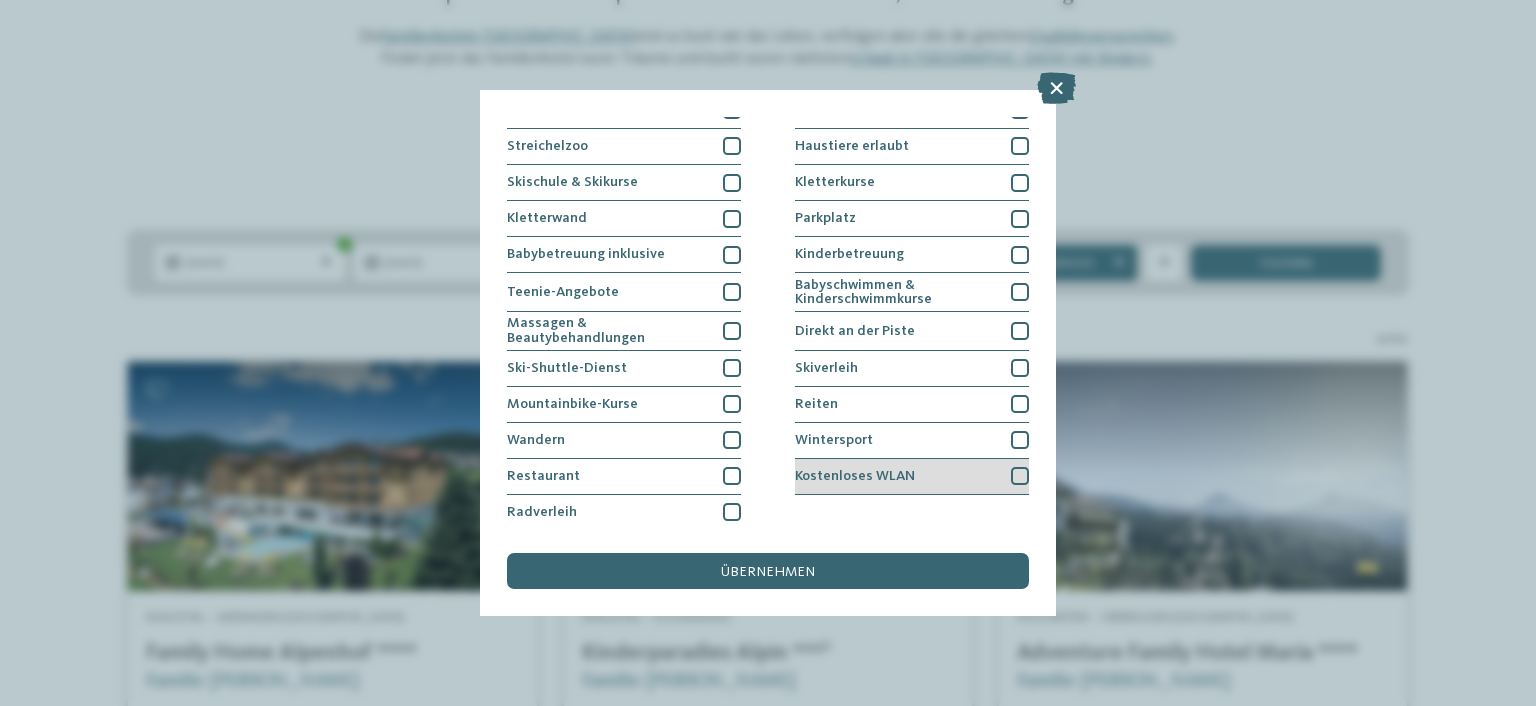 click at bounding box center [1020, 476] 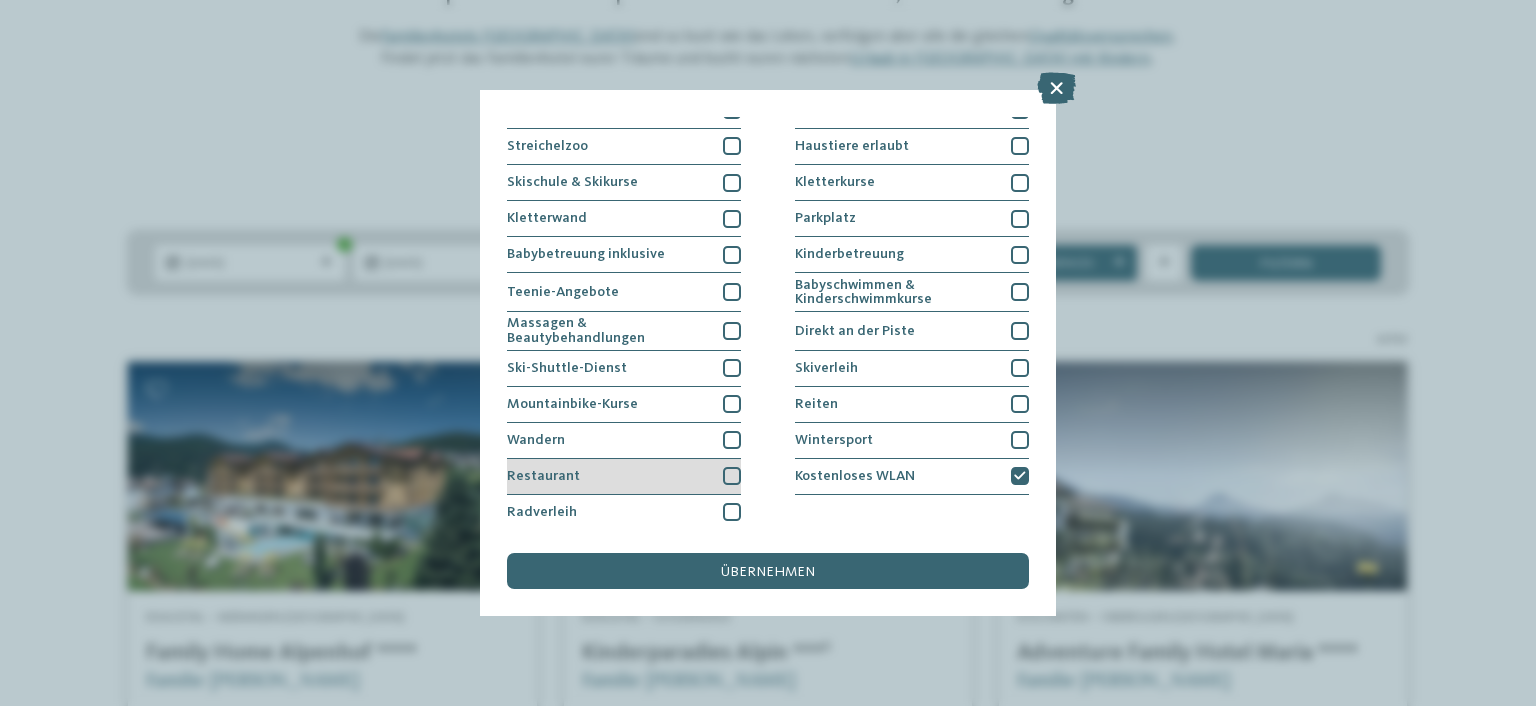 click at bounding box center (732, 476) 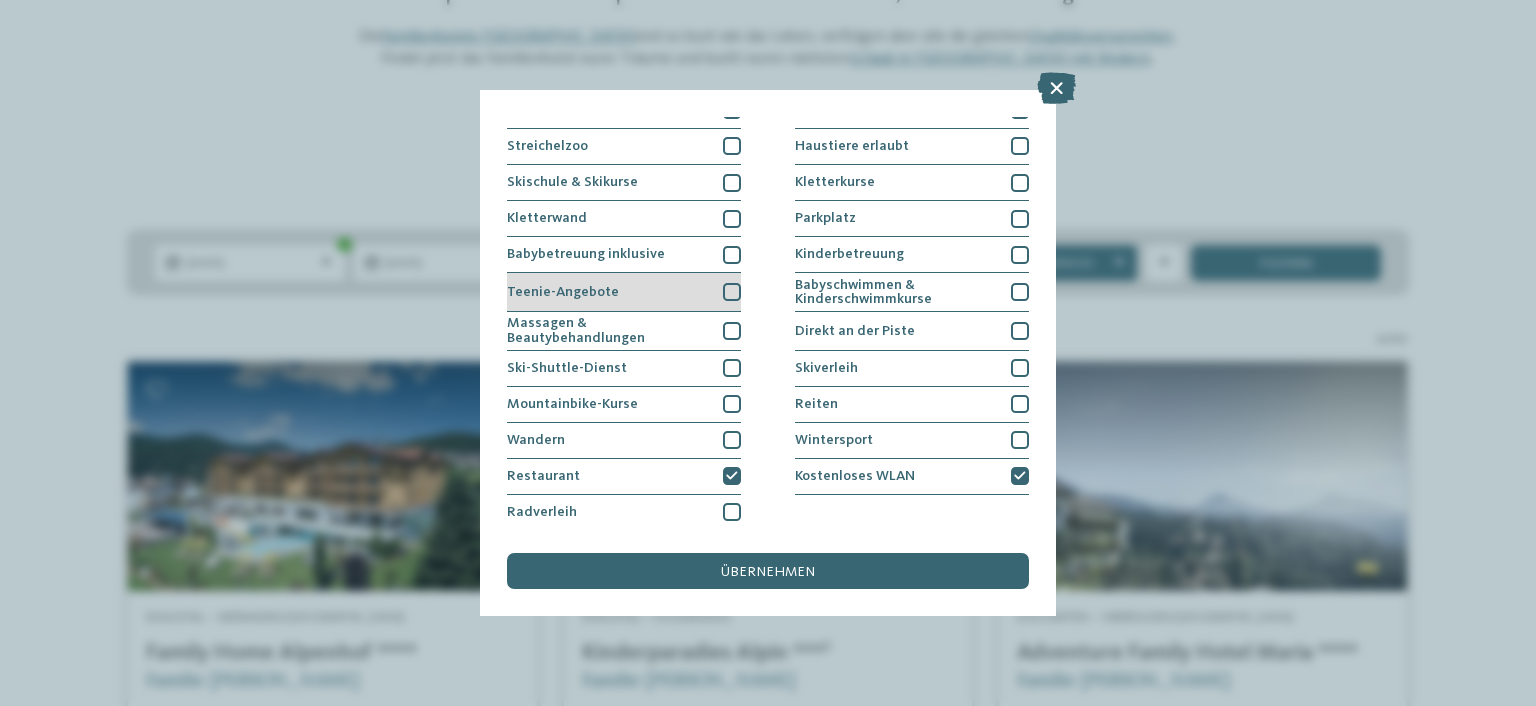 click at bounding box center (732, 292) 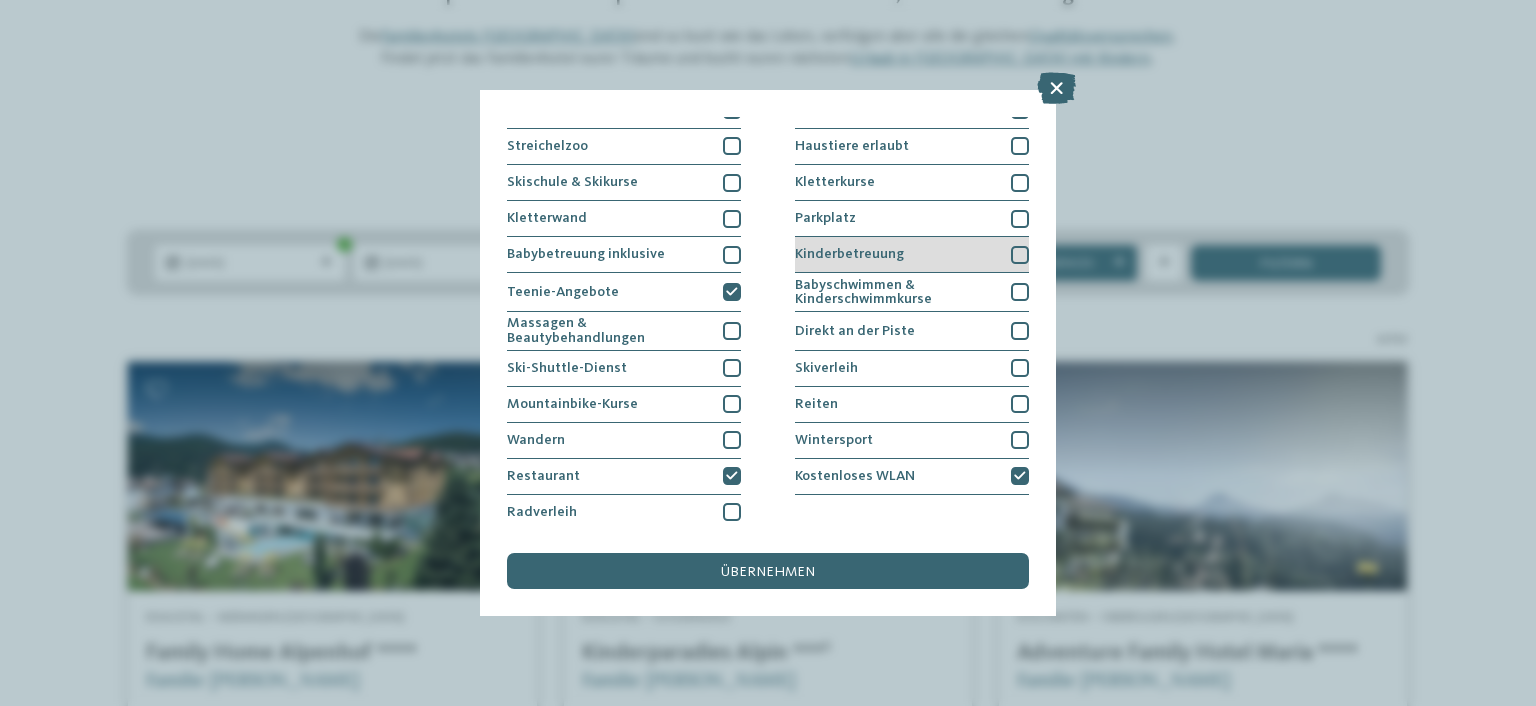 click at bounding box center [1020, 255] 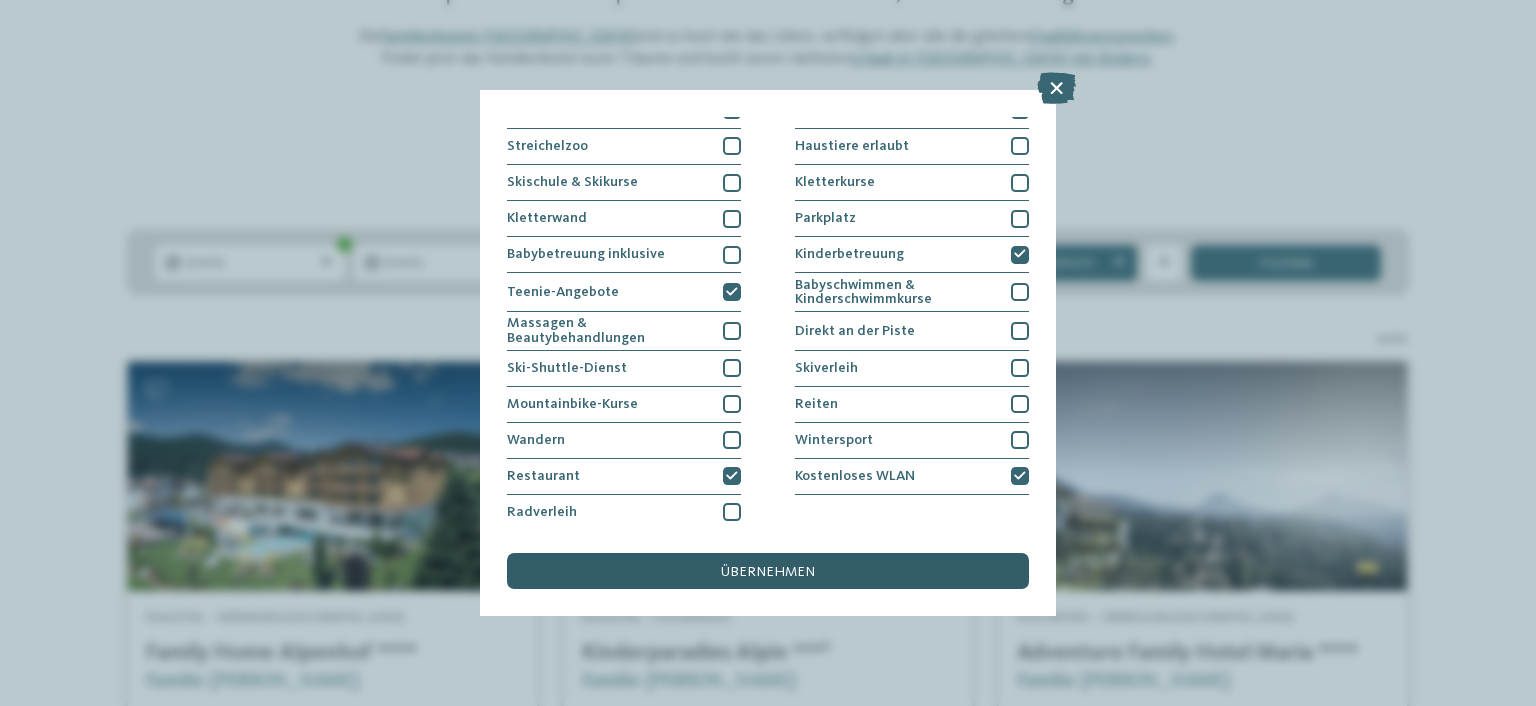click on "übernehmen" at bounding box center [768, 571] 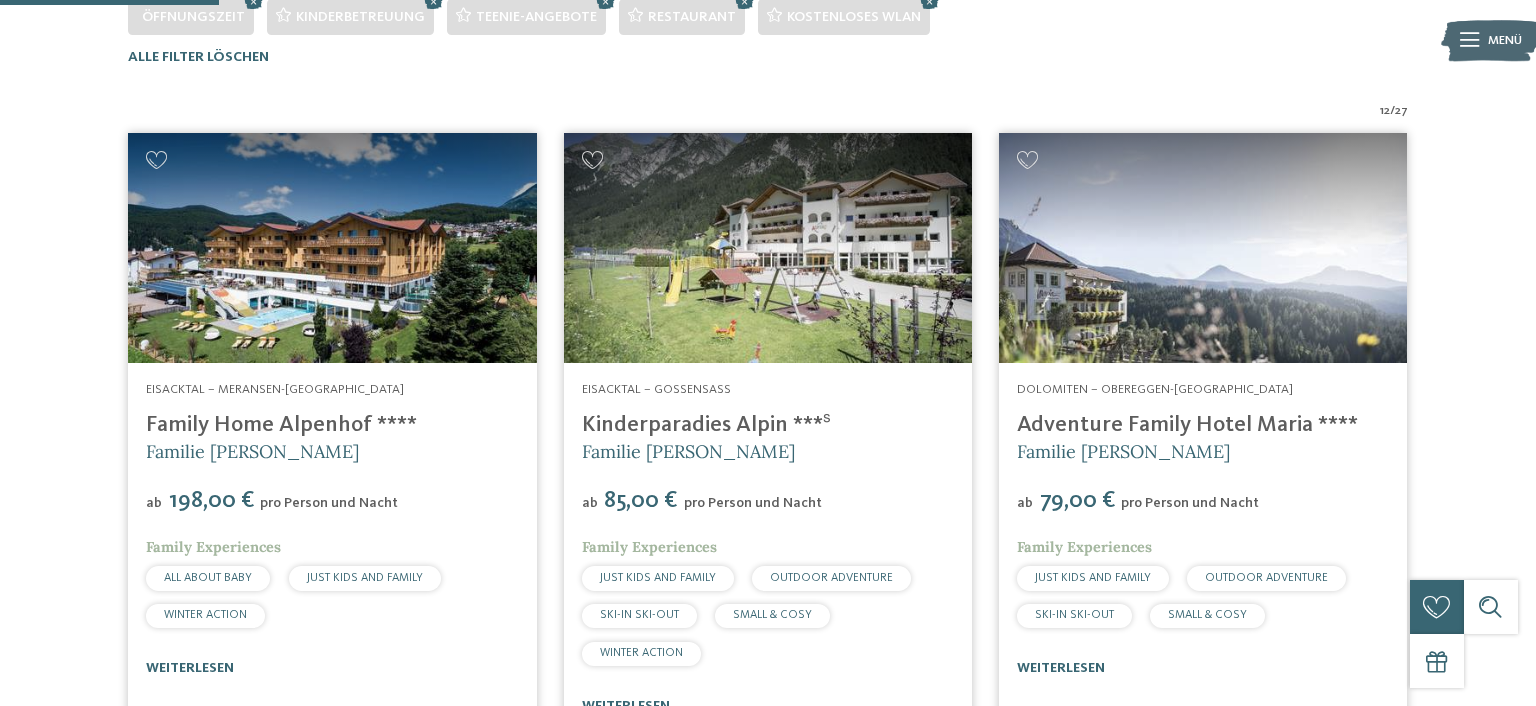 scroll, scrollTop: 0, scrollLeft: 0, axis: both 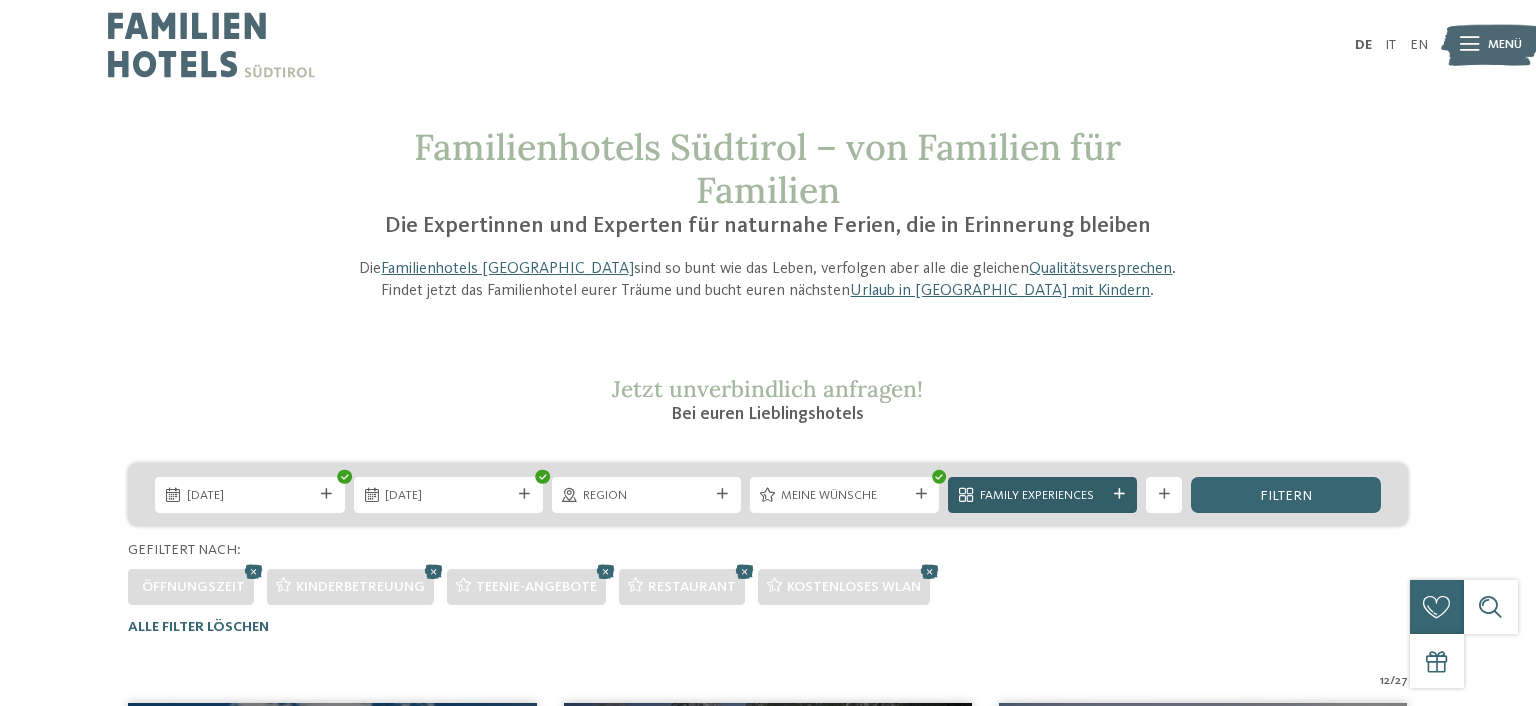 click at bounding box center (1119, 494) 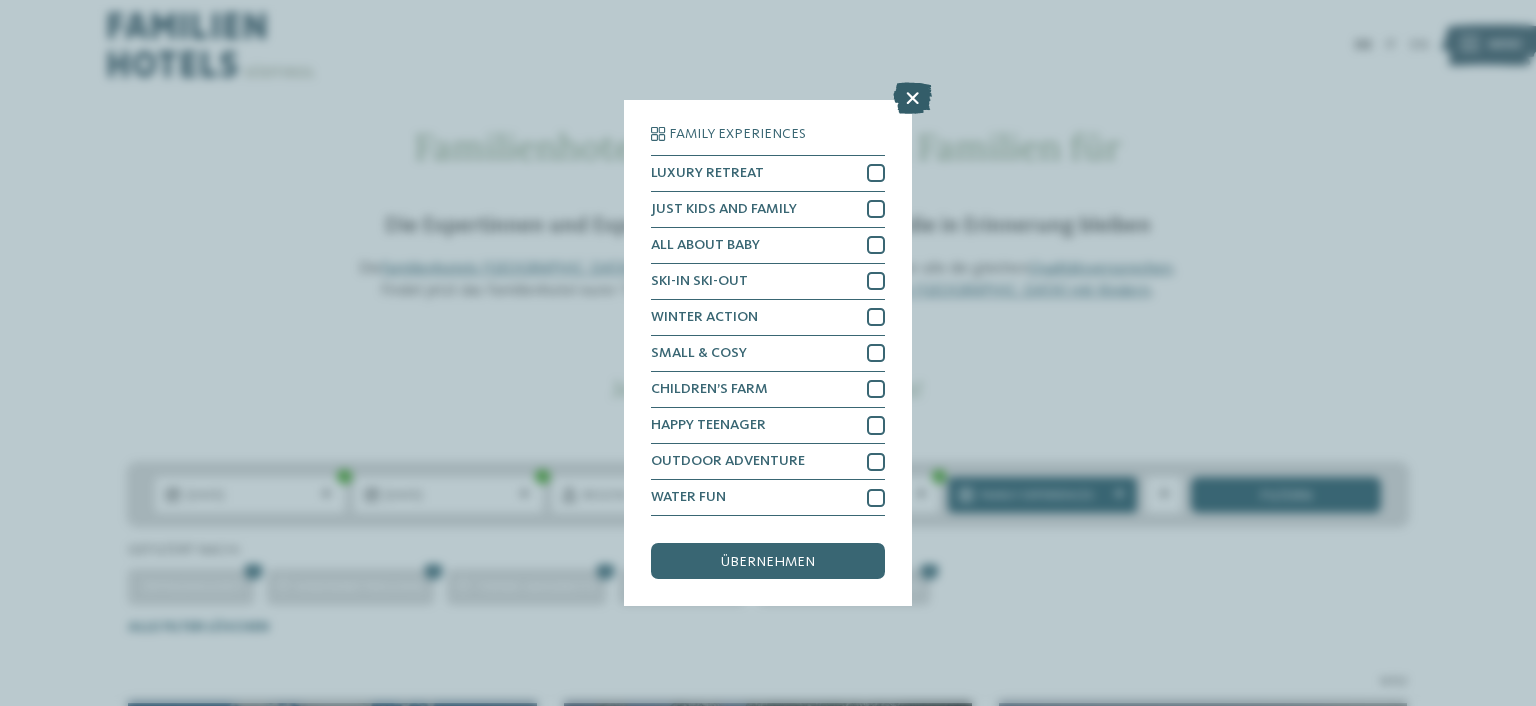 click at bounding box center (912, 98) 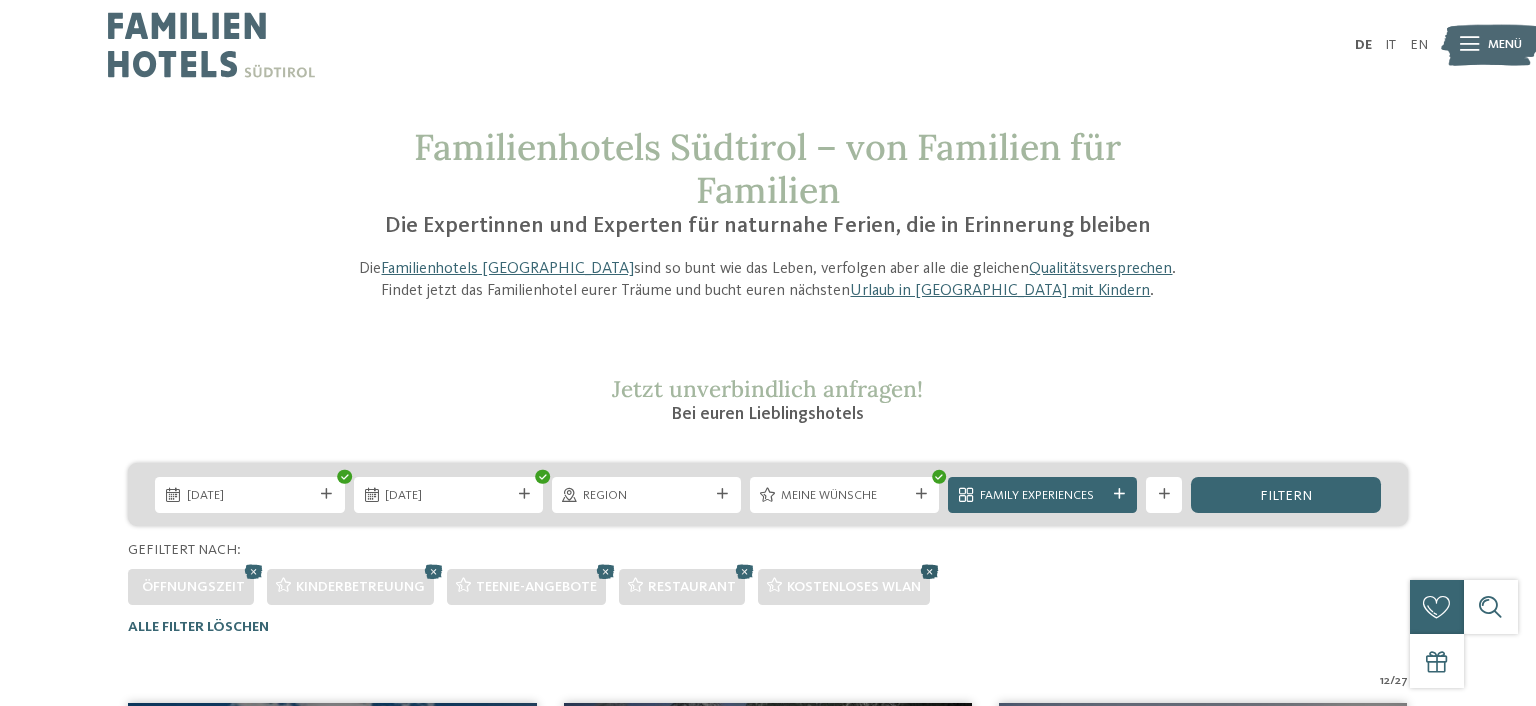 click at bounding box center (929, 571) 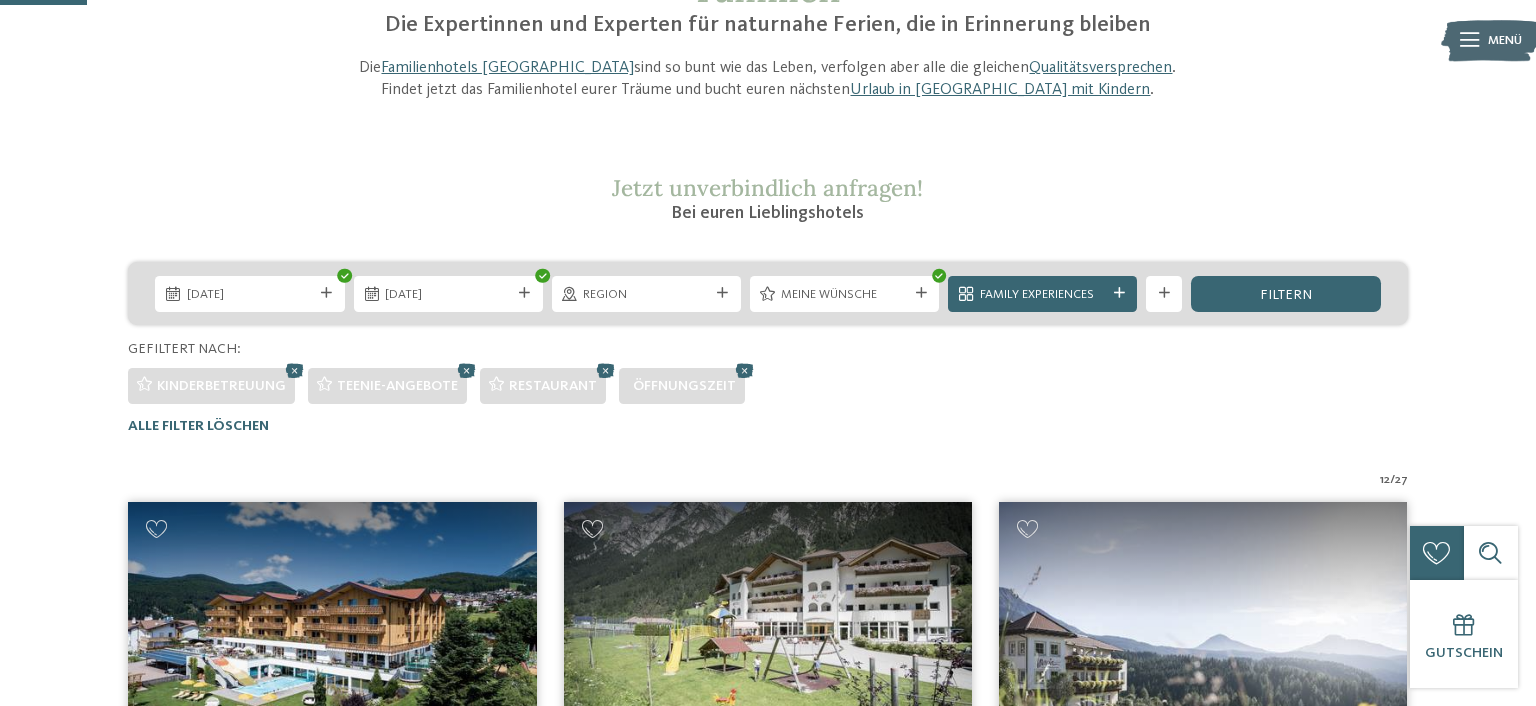 scroll, scrollTop: 0, scrollLeft: 0, axis: both 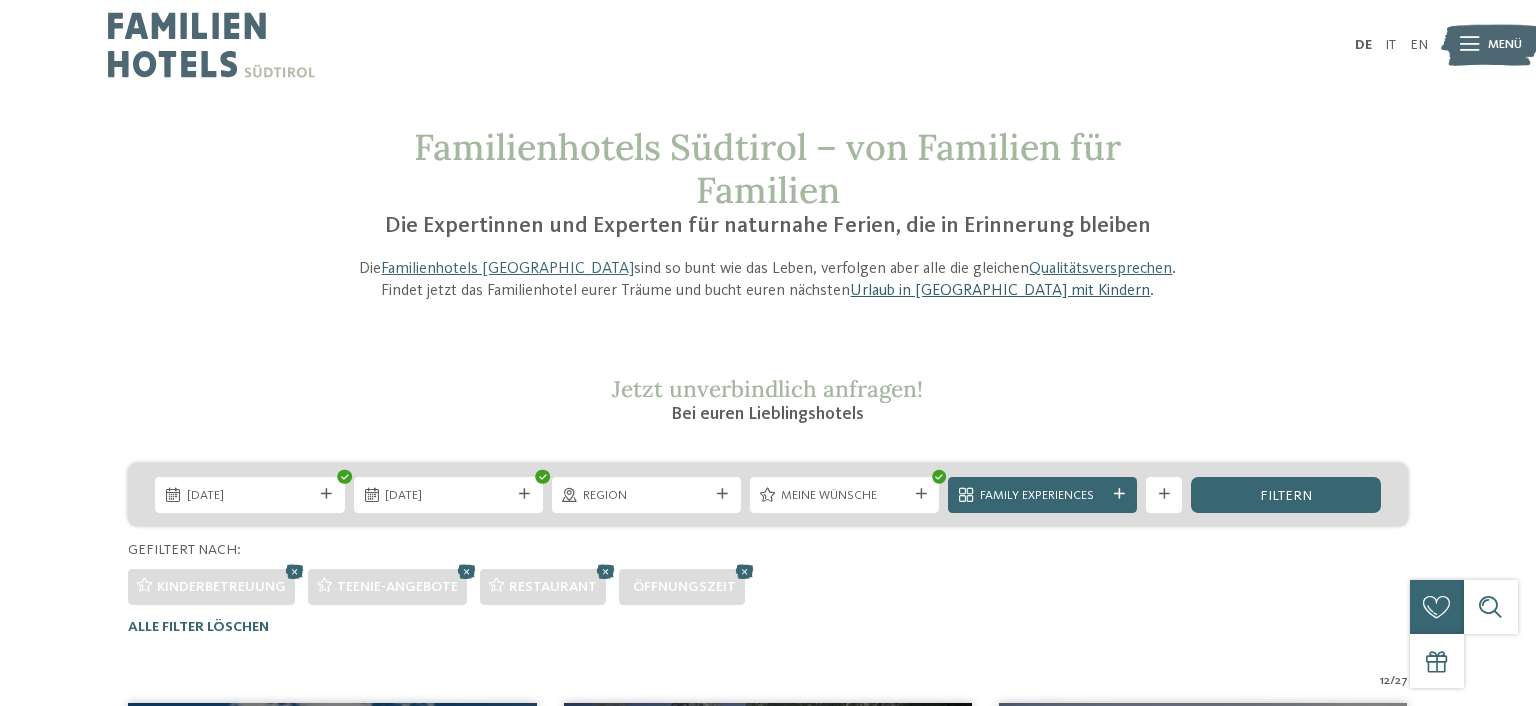 click on "Urlaub in [GEOGRAPHIC_DATA] mit Kindern" at bounding box center (1000, 291) 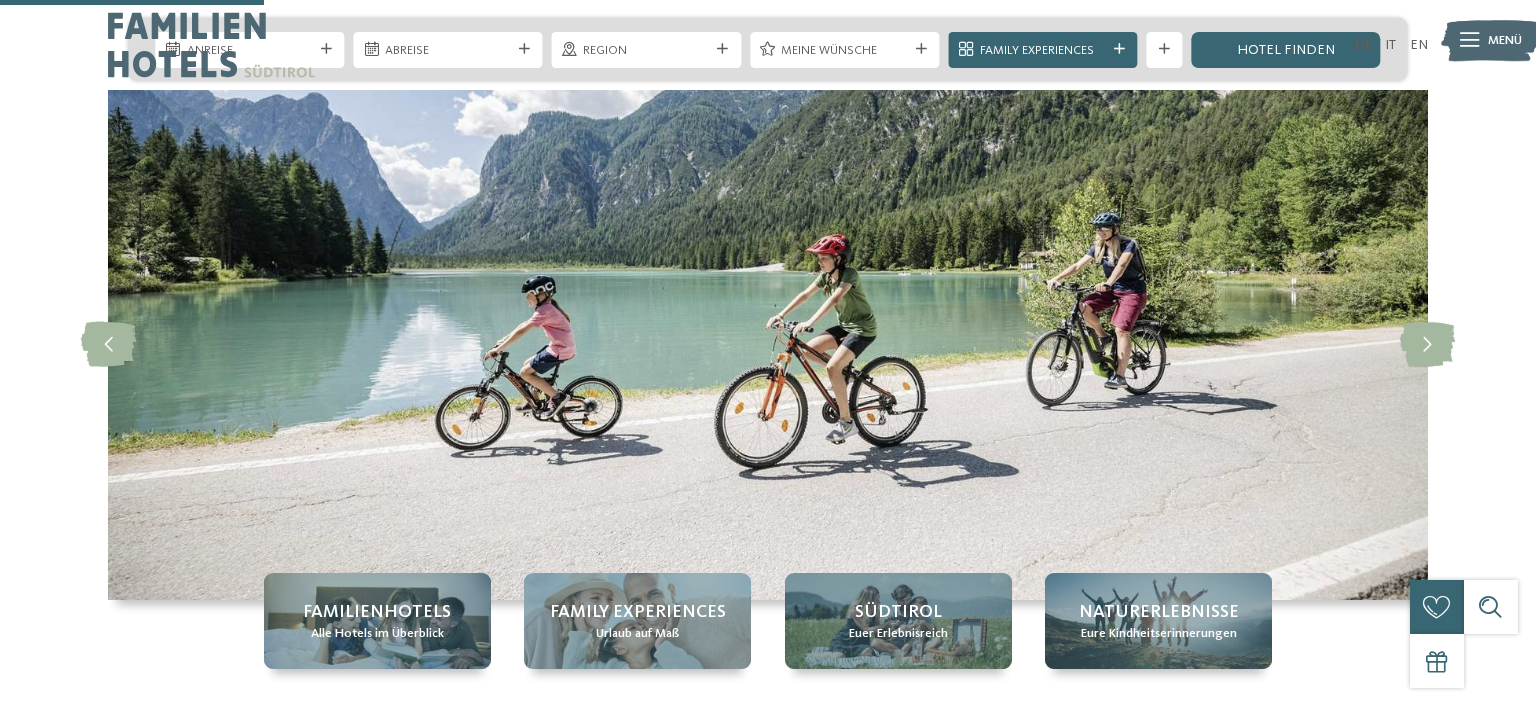 scroll, scrollTop: 1268, scrollLeft: 0, axis: vertical 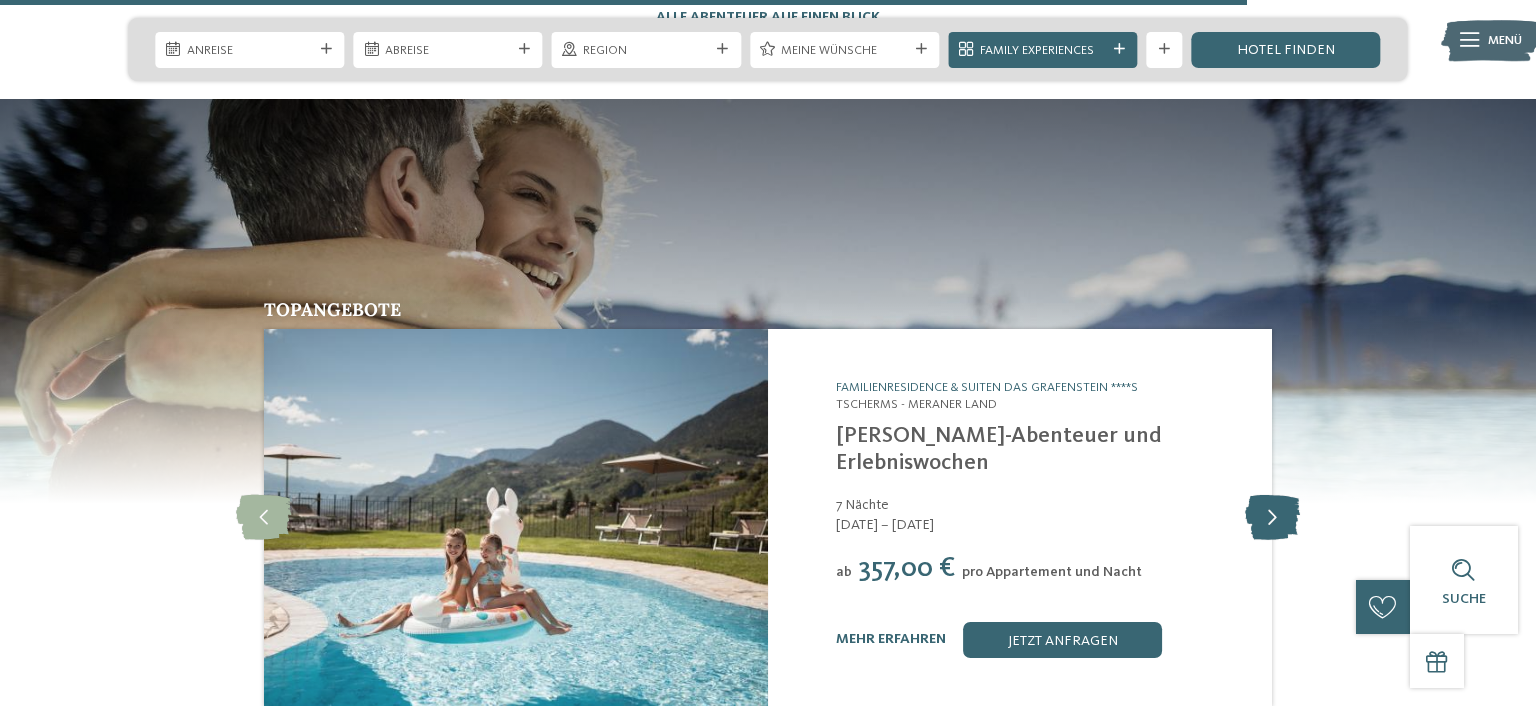 click at bounding box center (1272, 518) 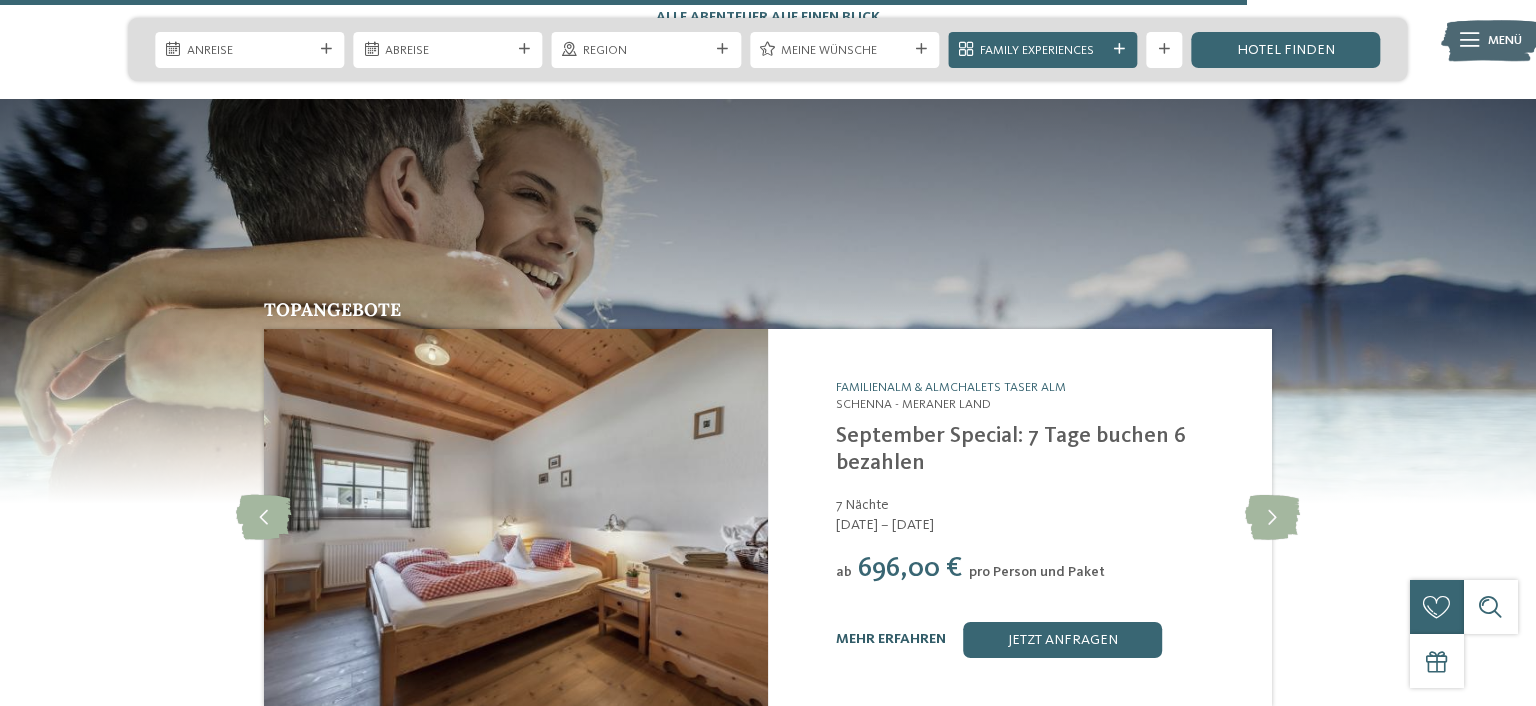 click on "mehr erfahren" at bounding box center [891, 639] 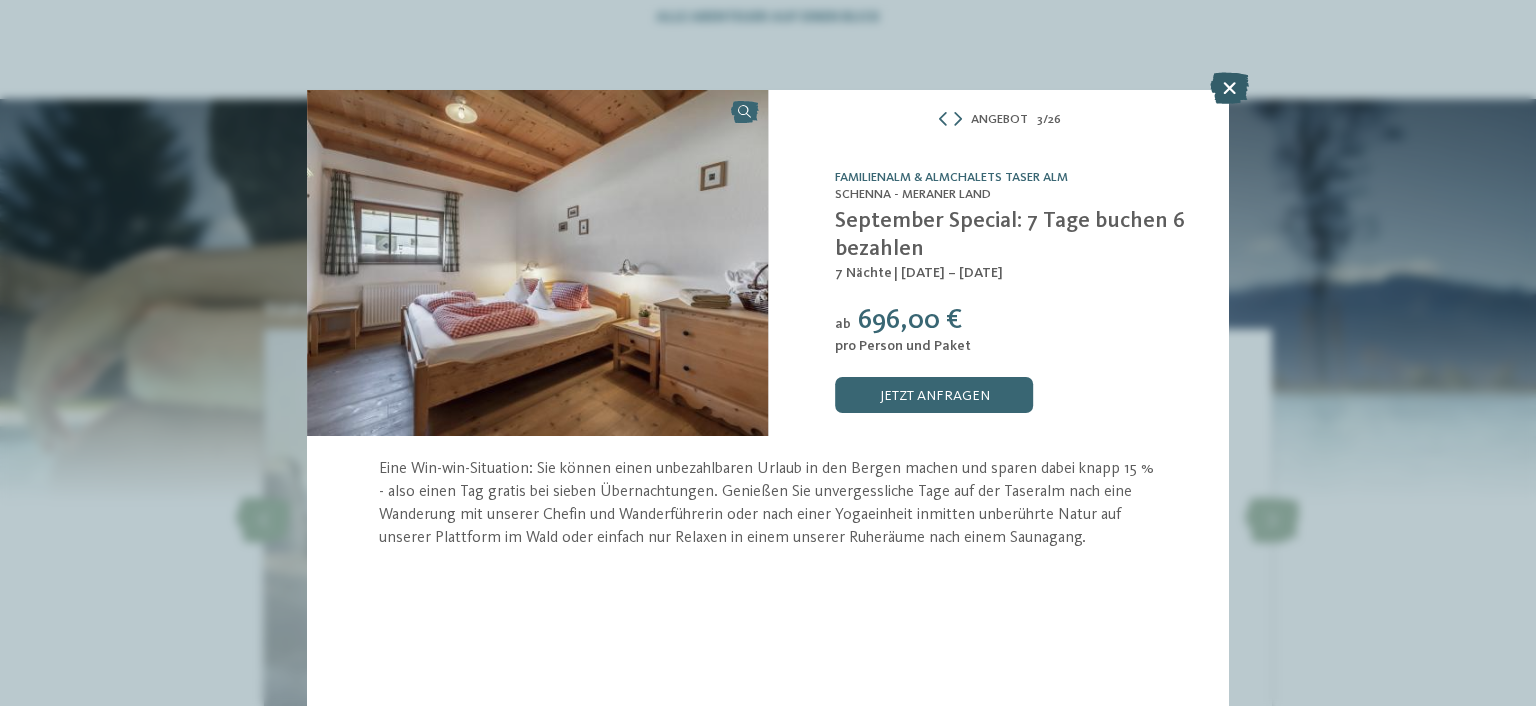 click at bounding box center (1229, 88) 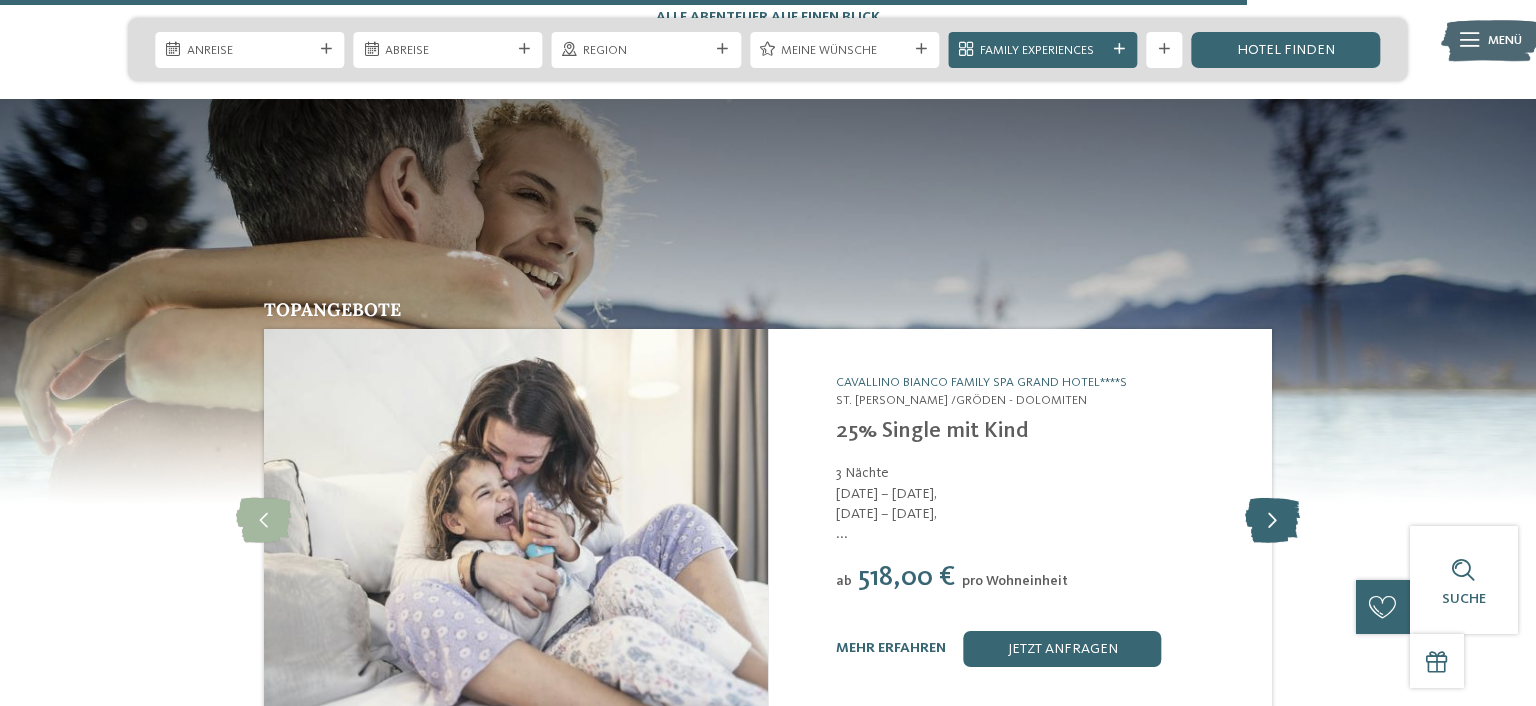 click at bounding box center [1272, 520] 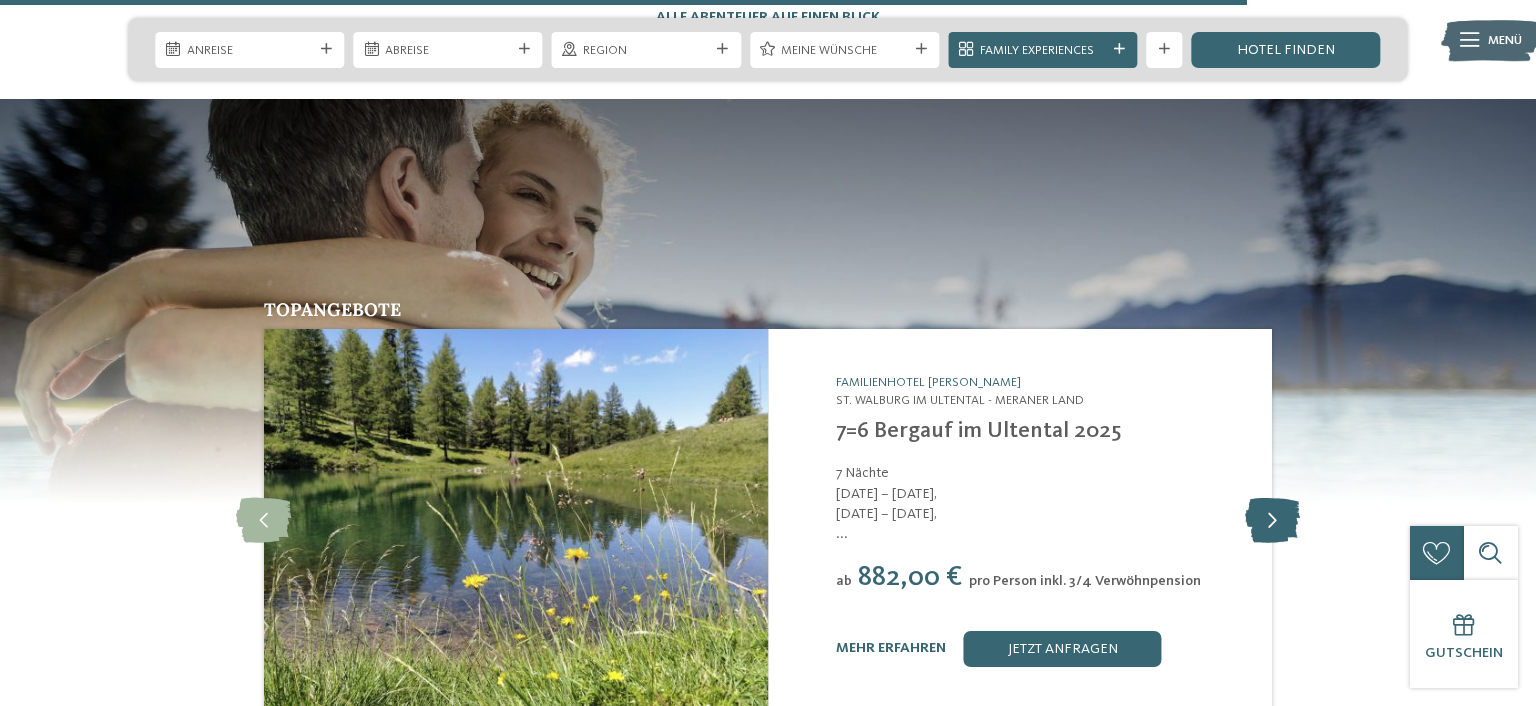 click at bounding box center [1272, 520] 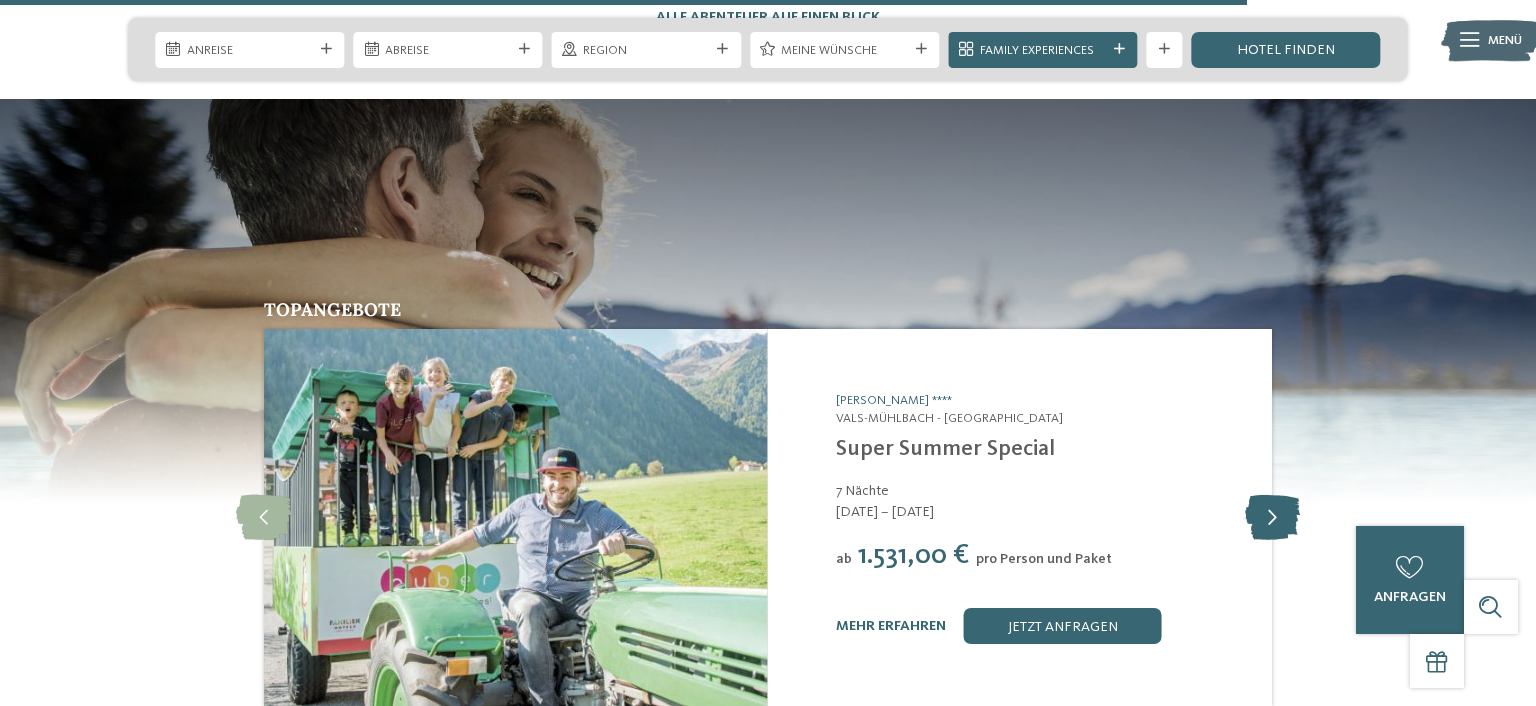 click at bounding box center (1272, 518) 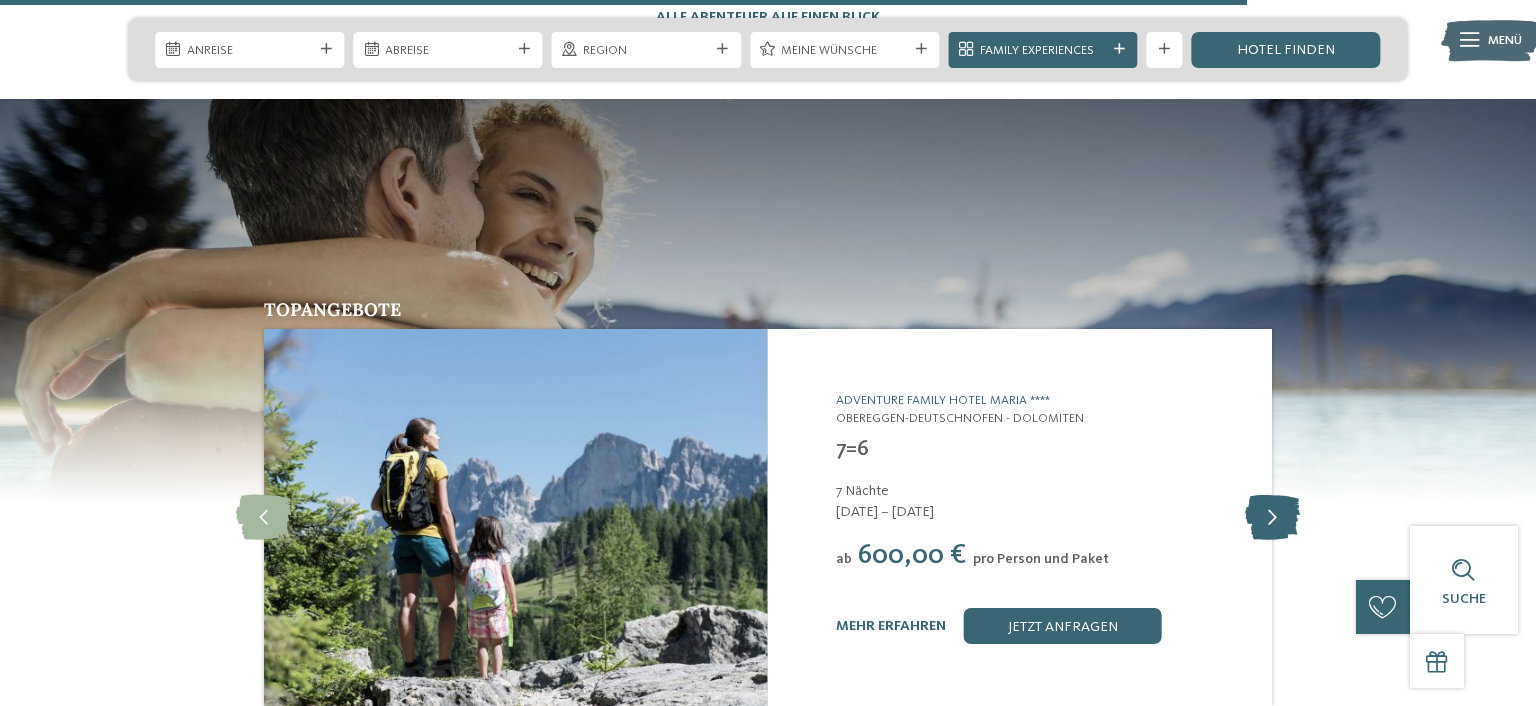 click at bounding box center [1272, 518] 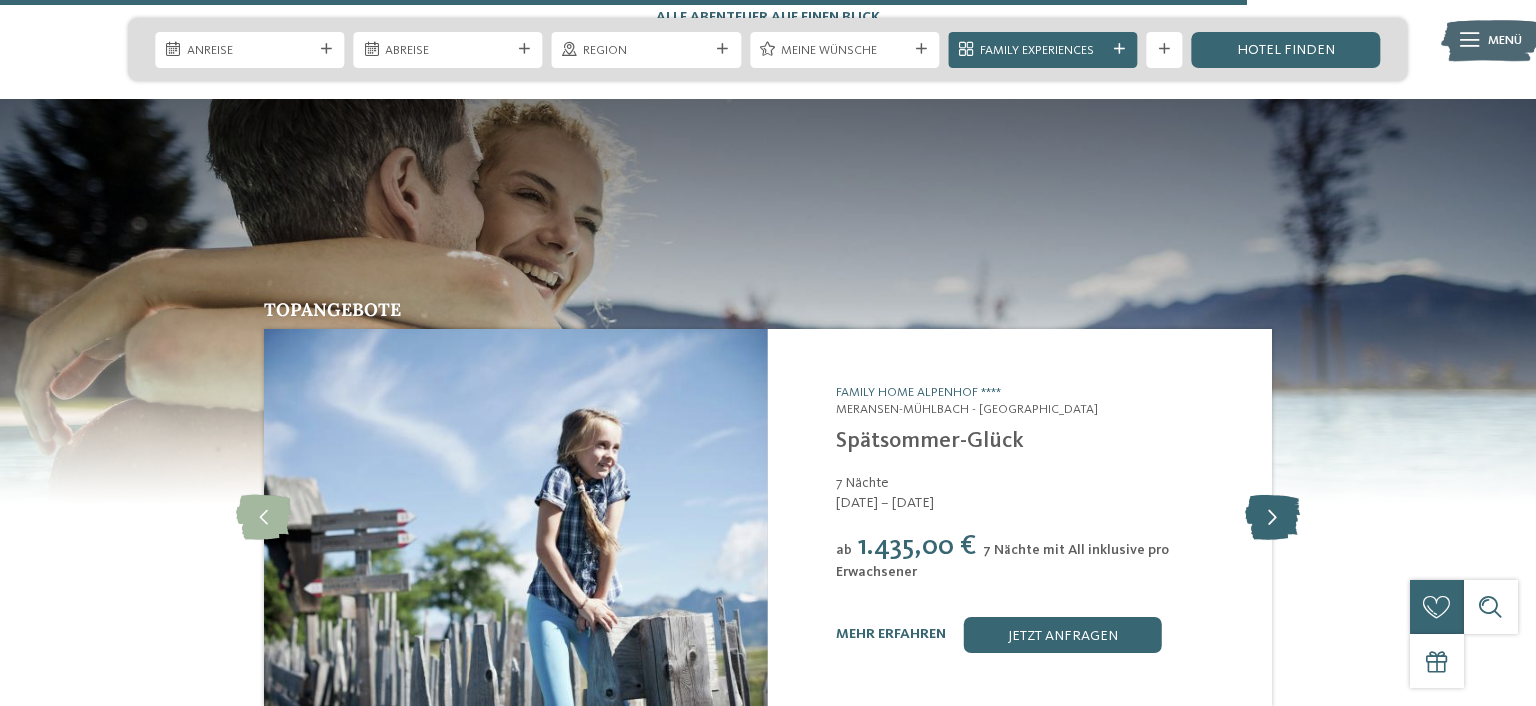 click at bounding box center [1272, 518] 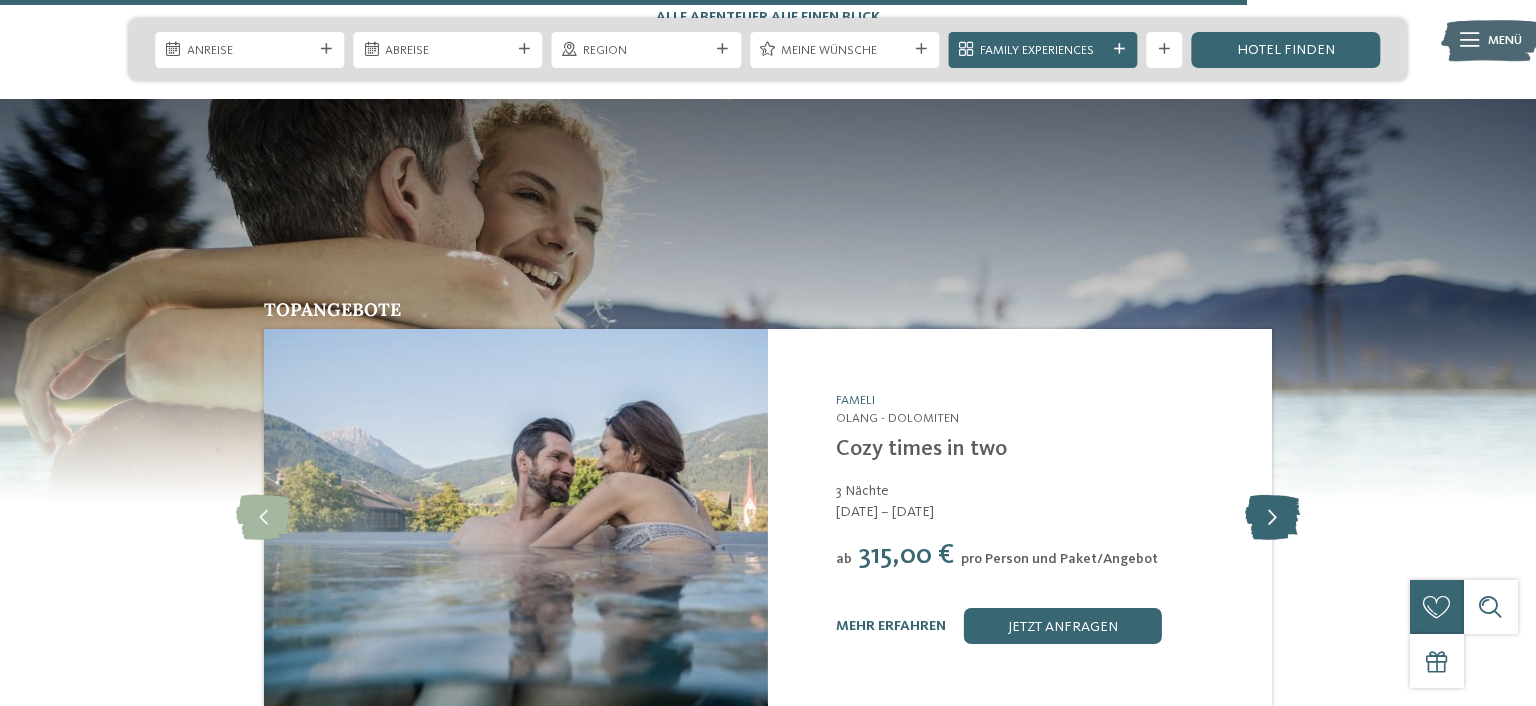 click at bounding box center [1272, 518] 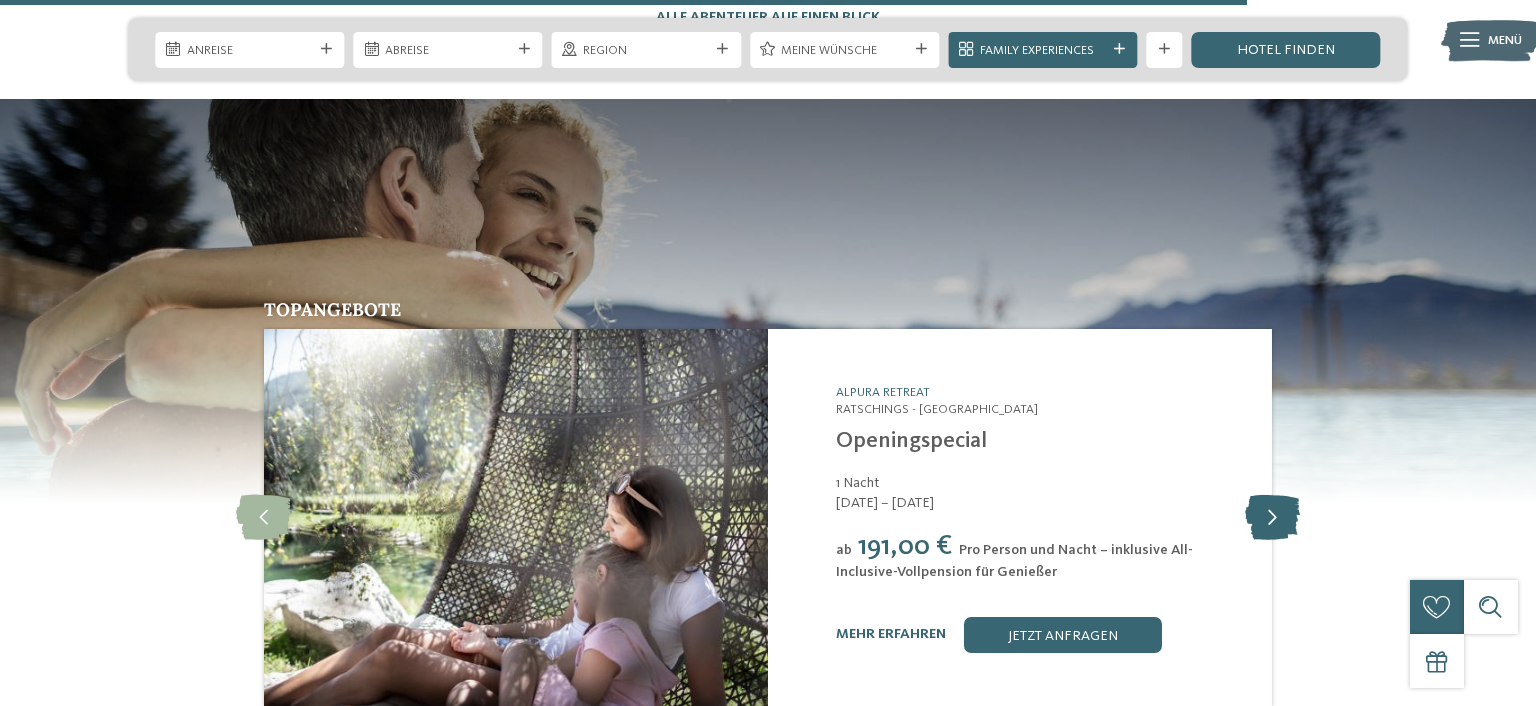 click at bounding box center (1272, 518) 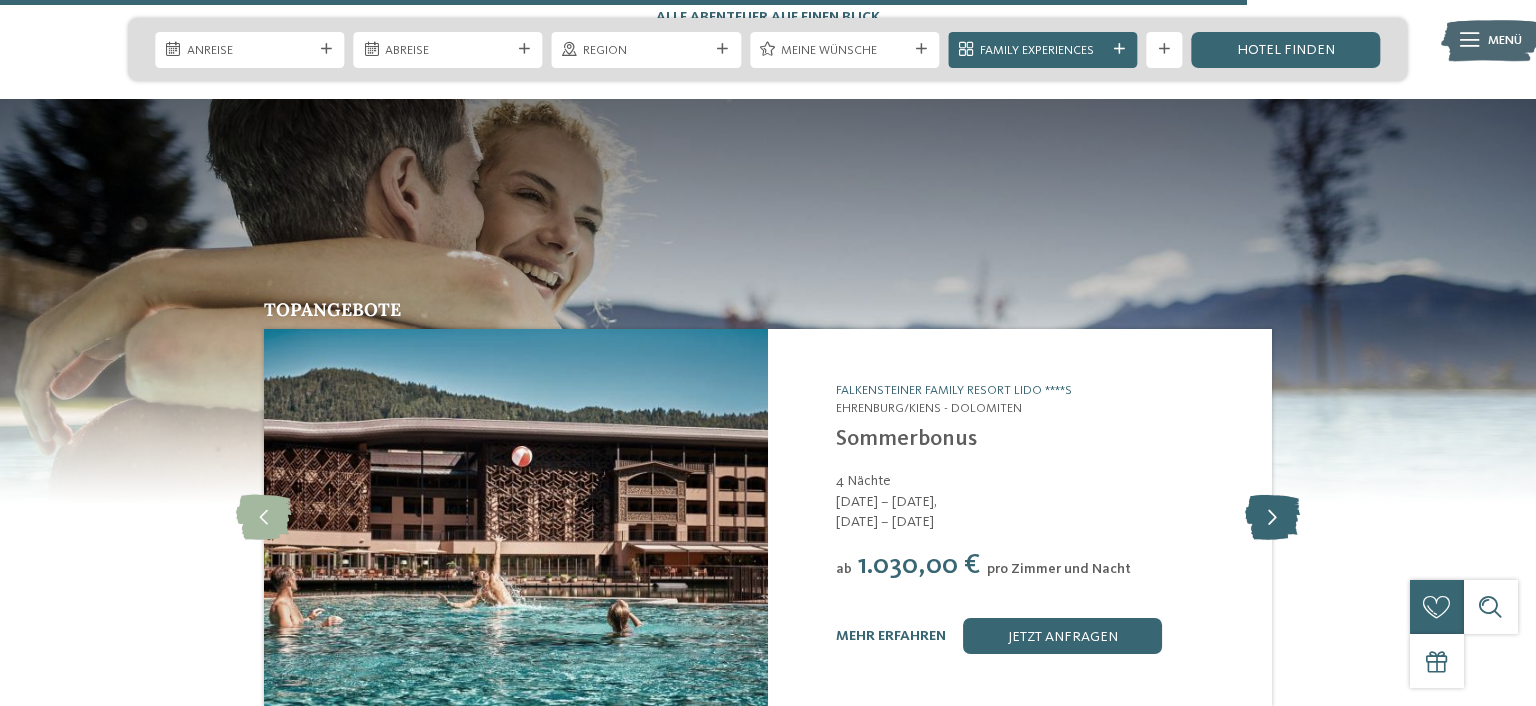 click at bounding box center [1272, 518] 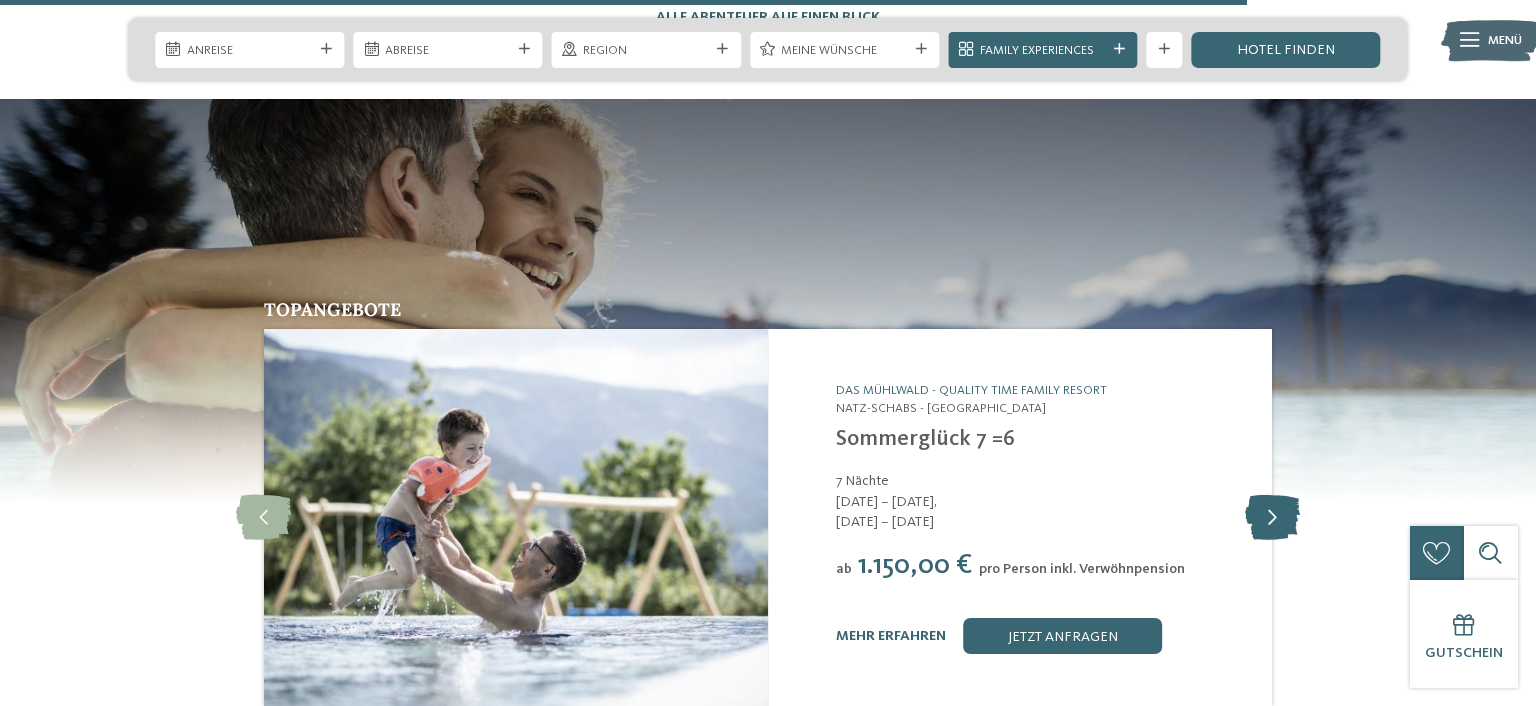 click at bounding box center (1272, 518) 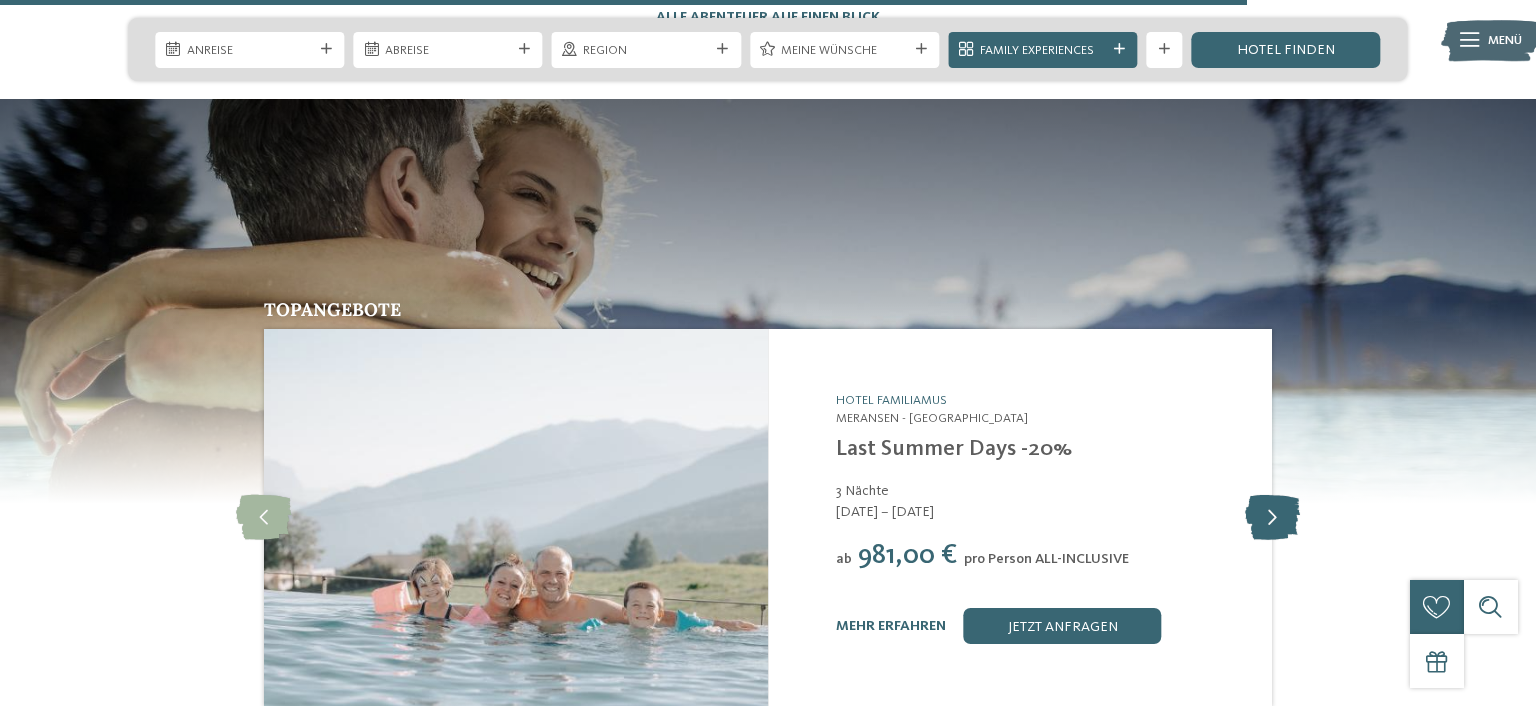 click at bounding box center (1272, 518) 